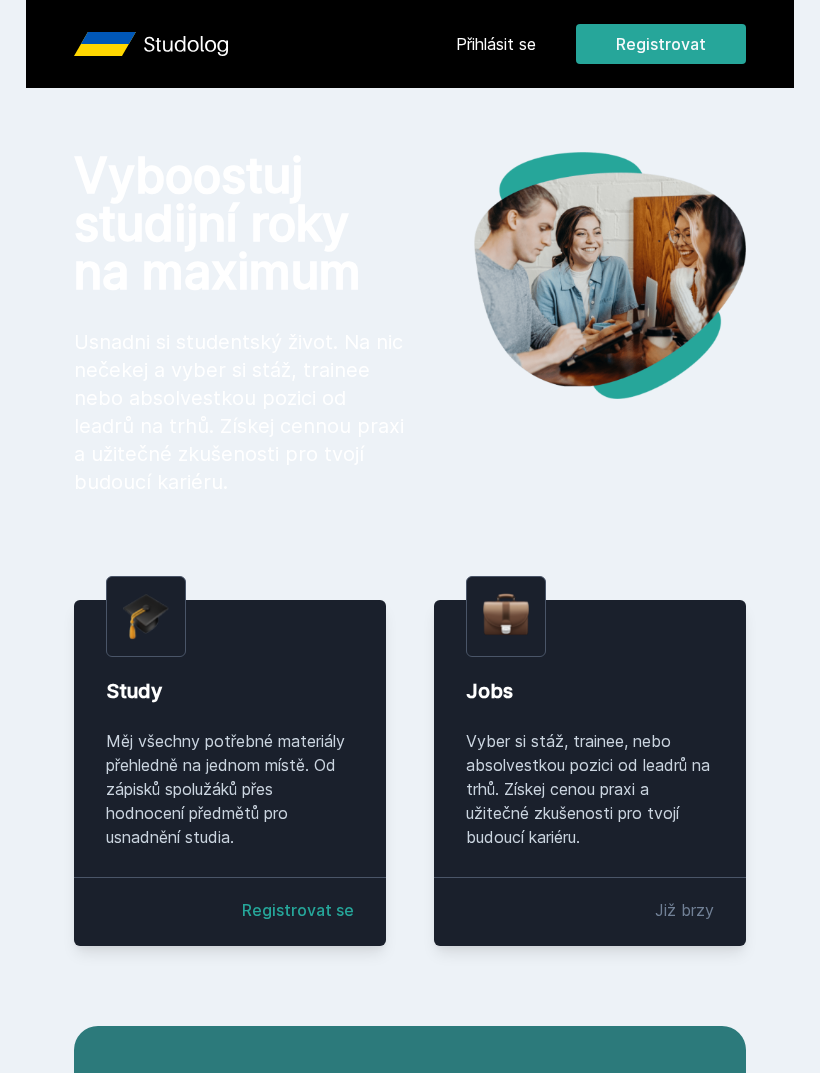 scroll, scrollTop: 0, scrollLeft: 0, axis: both 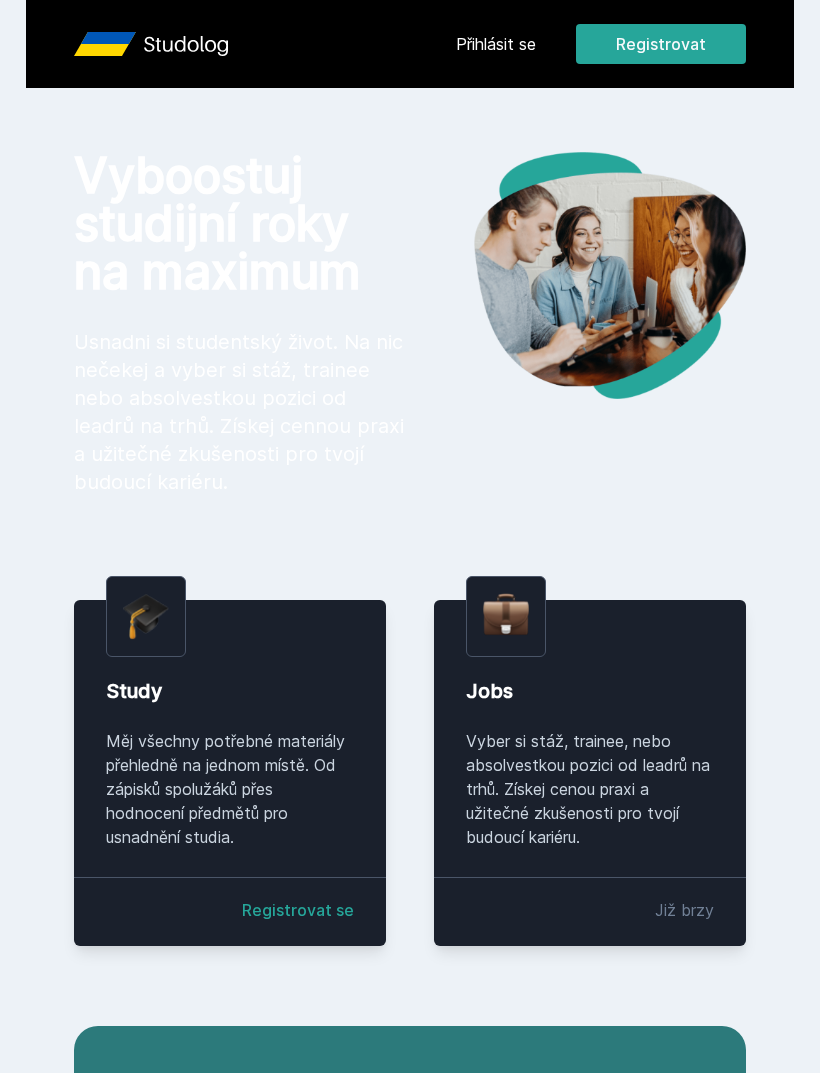 click on "Přihlásit se" at bounding box center [496, 44] 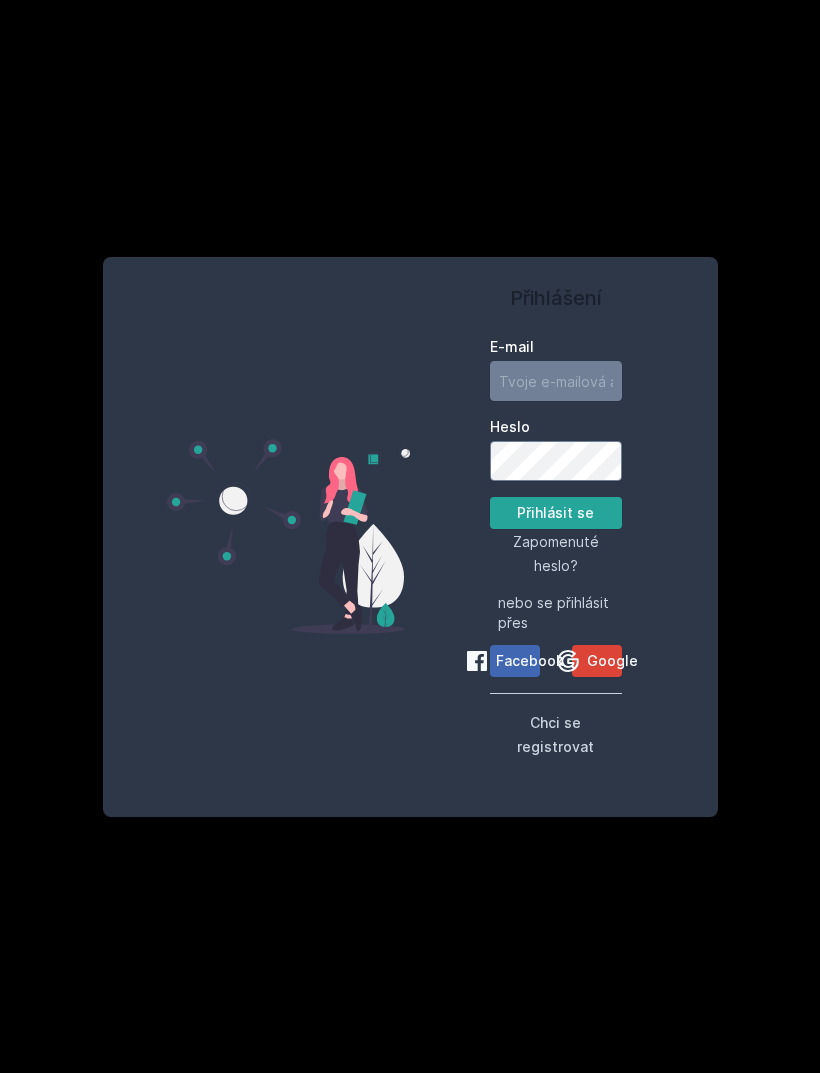 click on "Google" at bounding box center [612, 661] 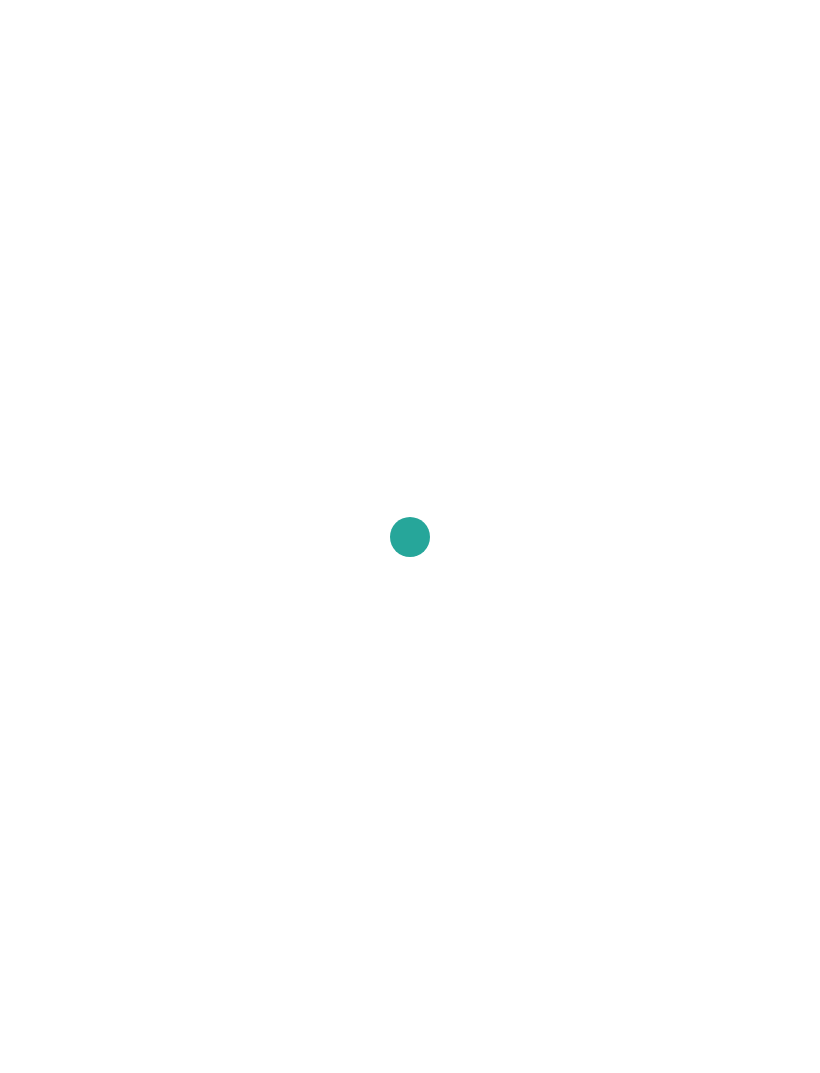 scroll, scrollTop: 0, scrollLeft: 0, axis: both 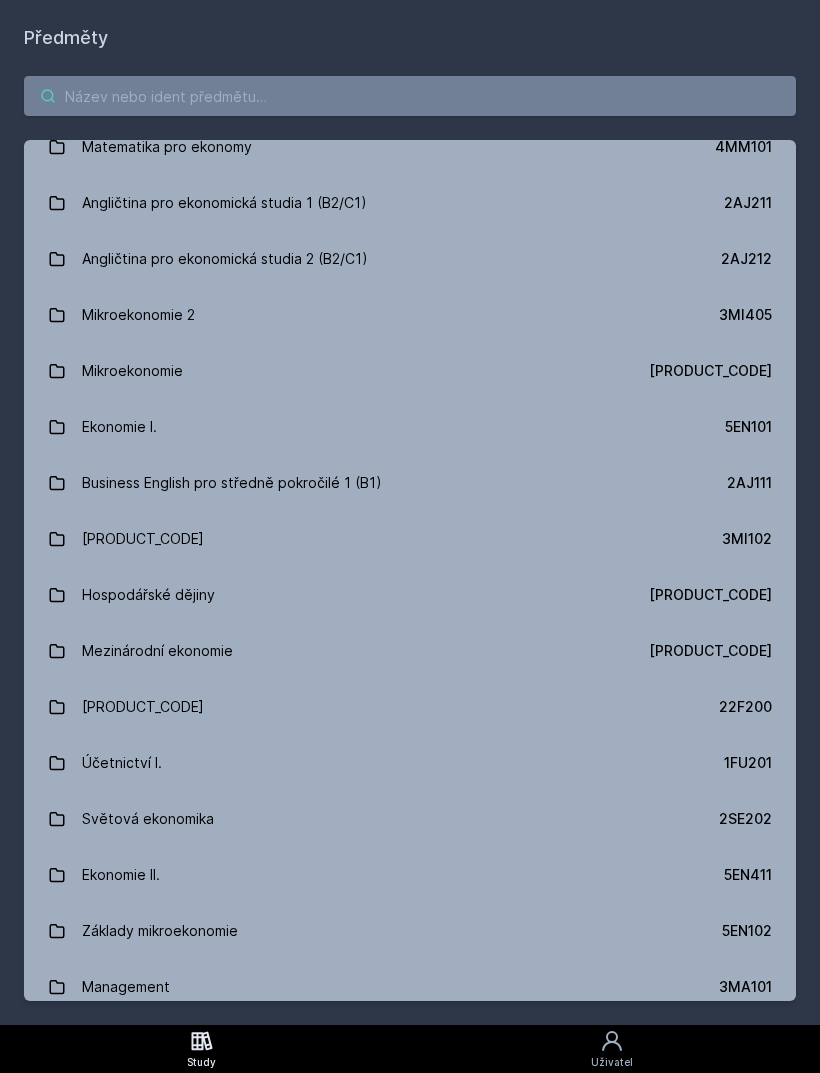 click at bounding box center [410, 96] 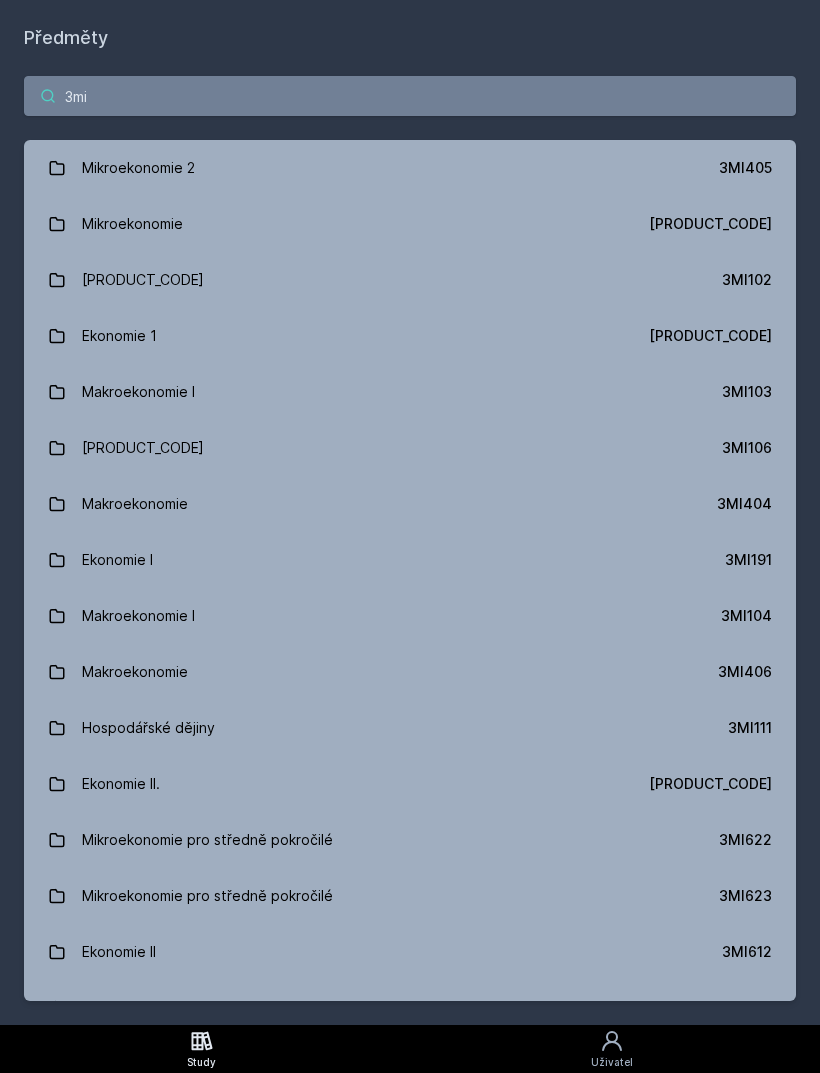scroll, scrollTop: 0, scrollLeft: 0, axis: both 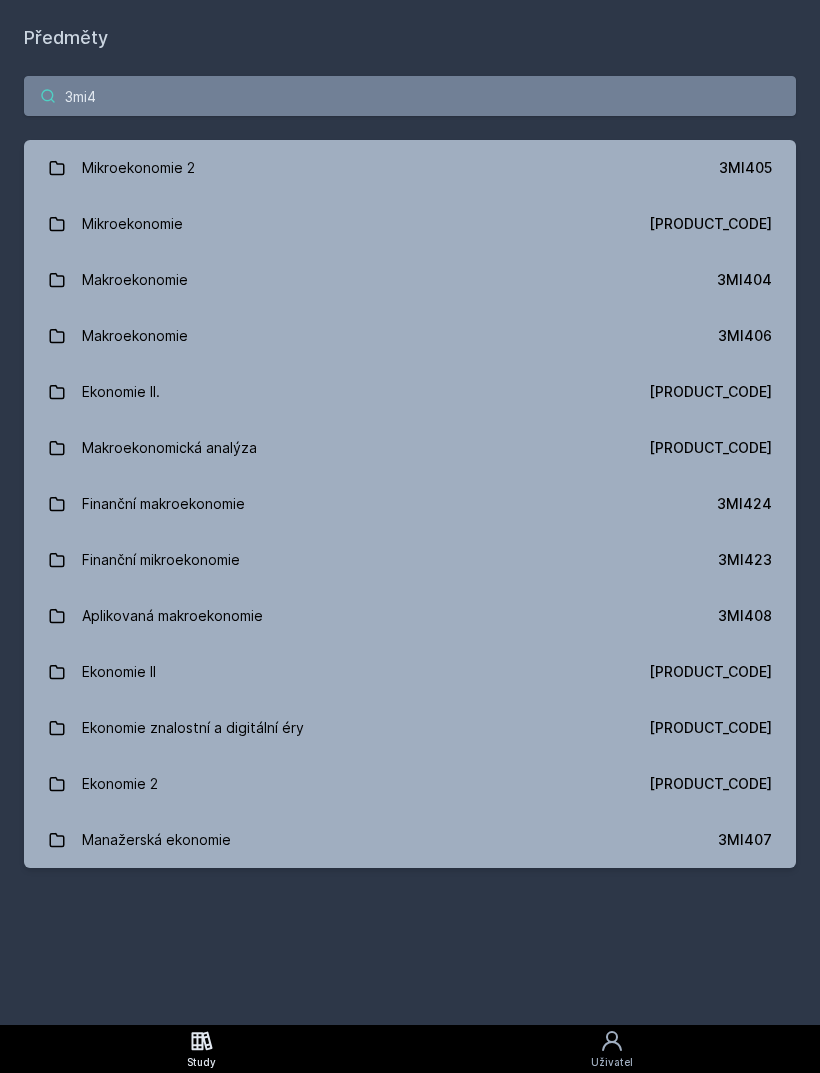 type on "3mi4" 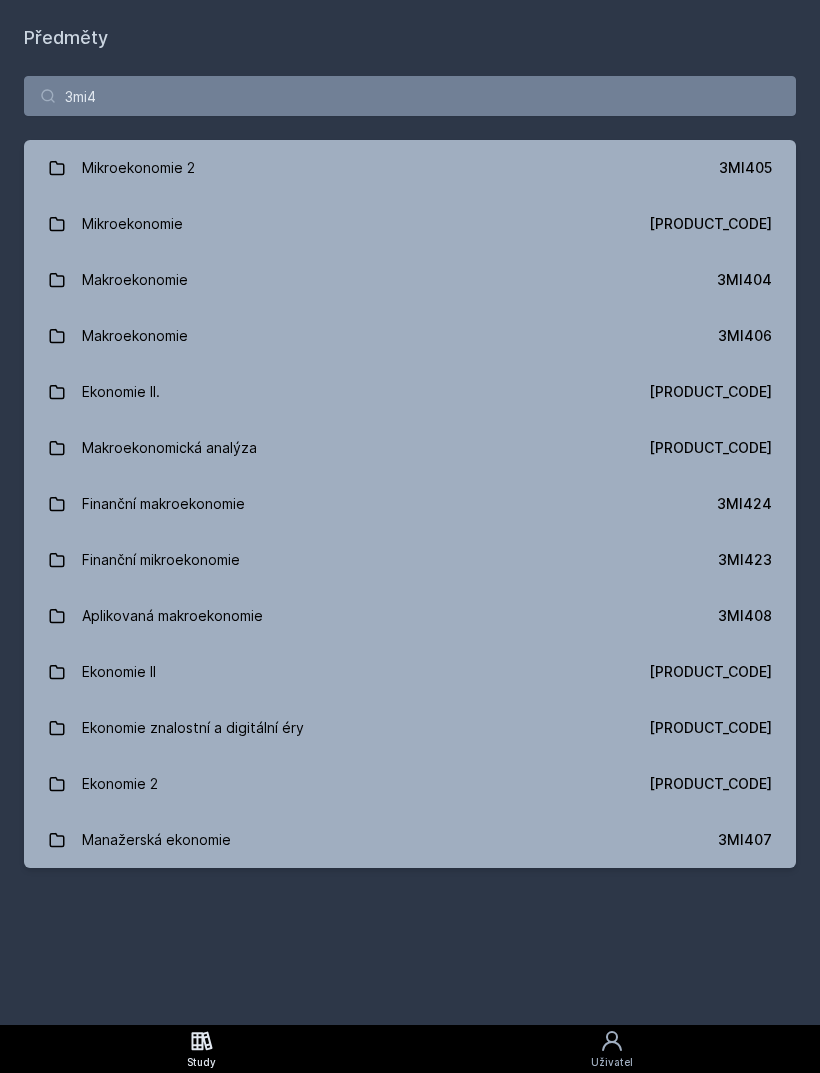 click on "[PRODUCT_CODE]" at bounding box center [710, 392] 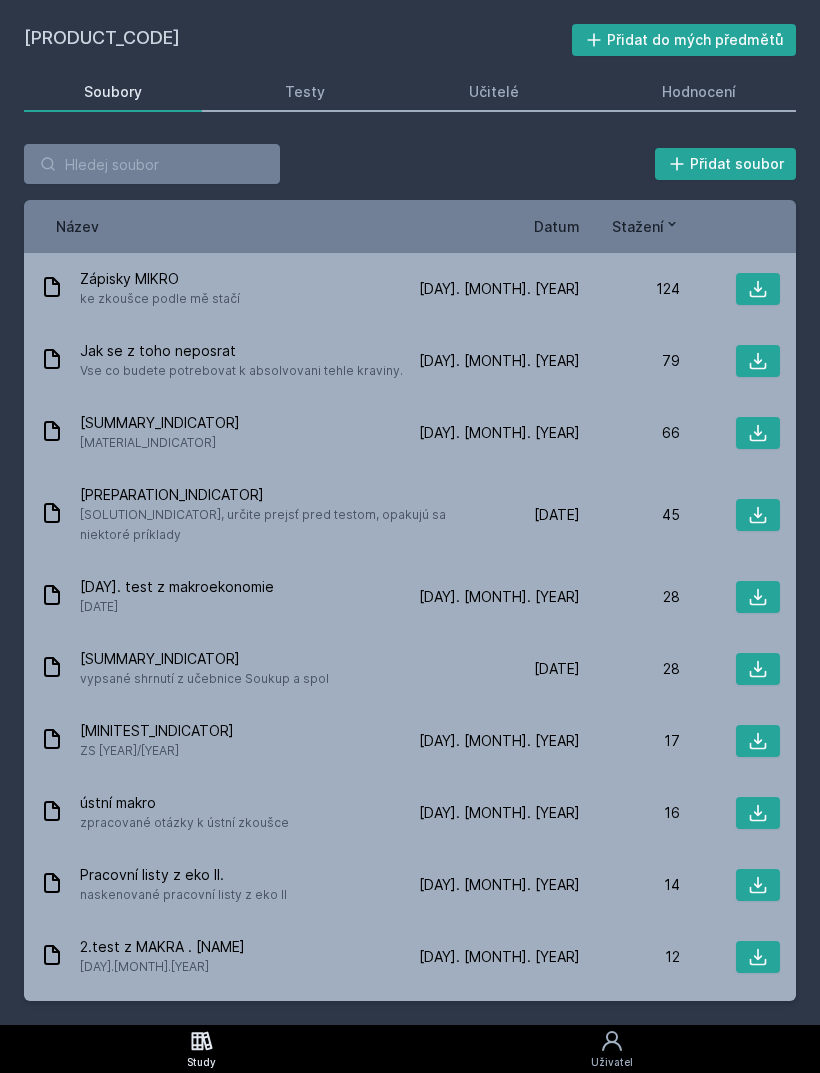 click on "Datum" at bounding box center (557, 226) 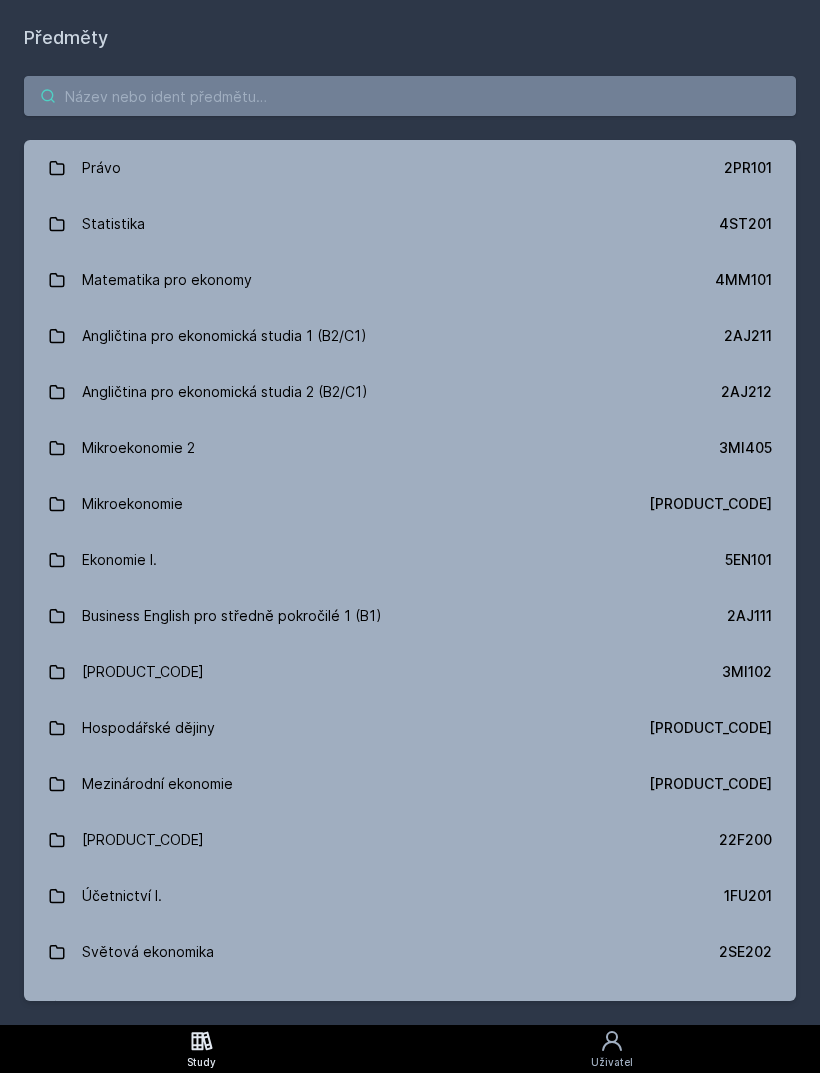 click at bounding box center [410, 96] 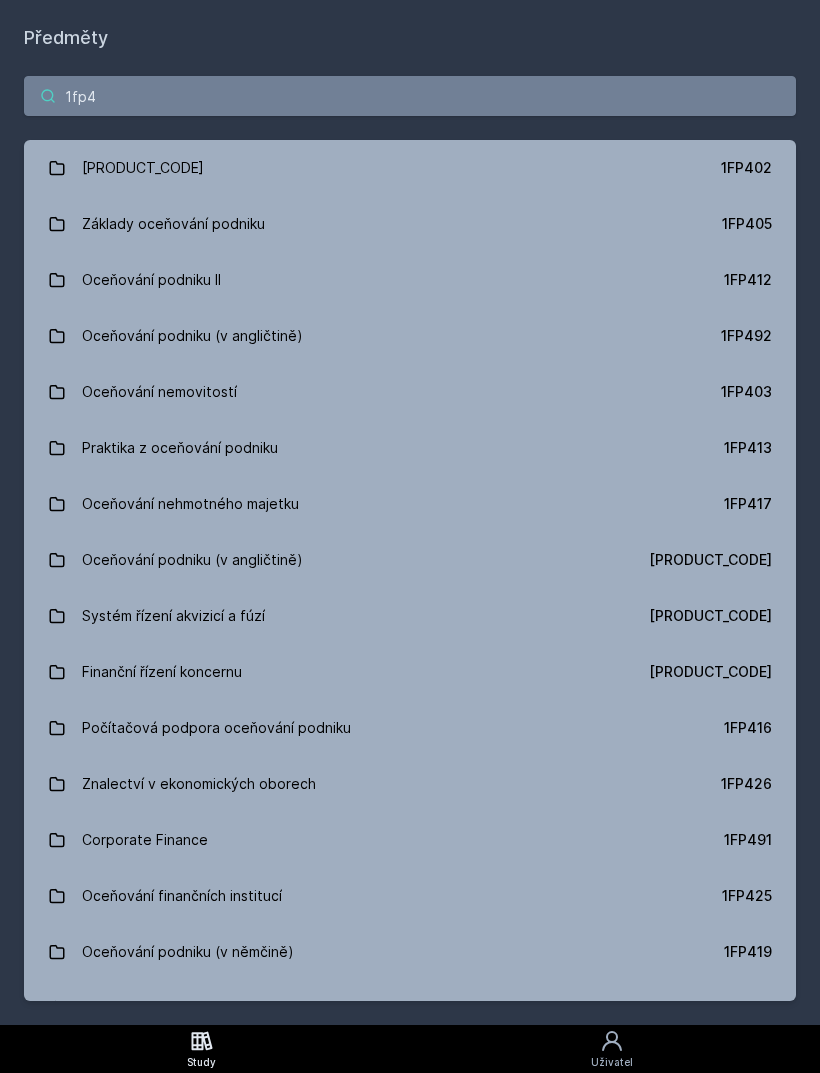 type on "1fp40" 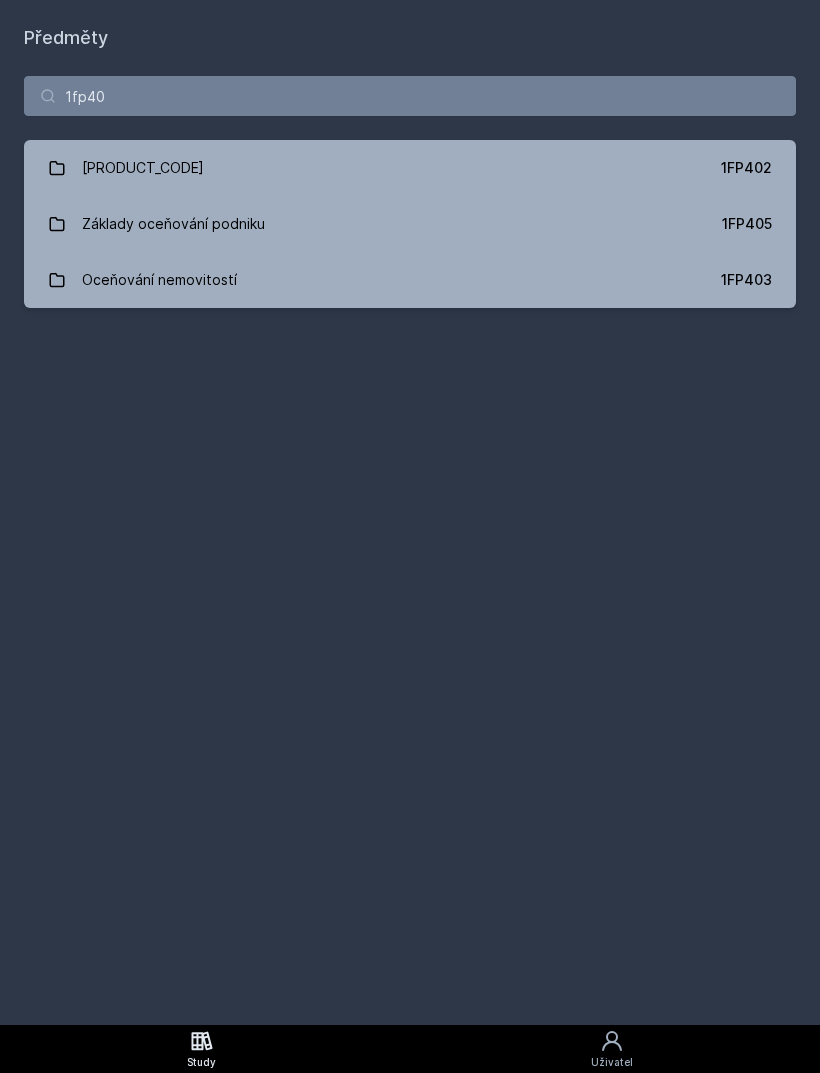 click on "Základy oceňování podniku   1FP405" at bounding box center [410, 224] 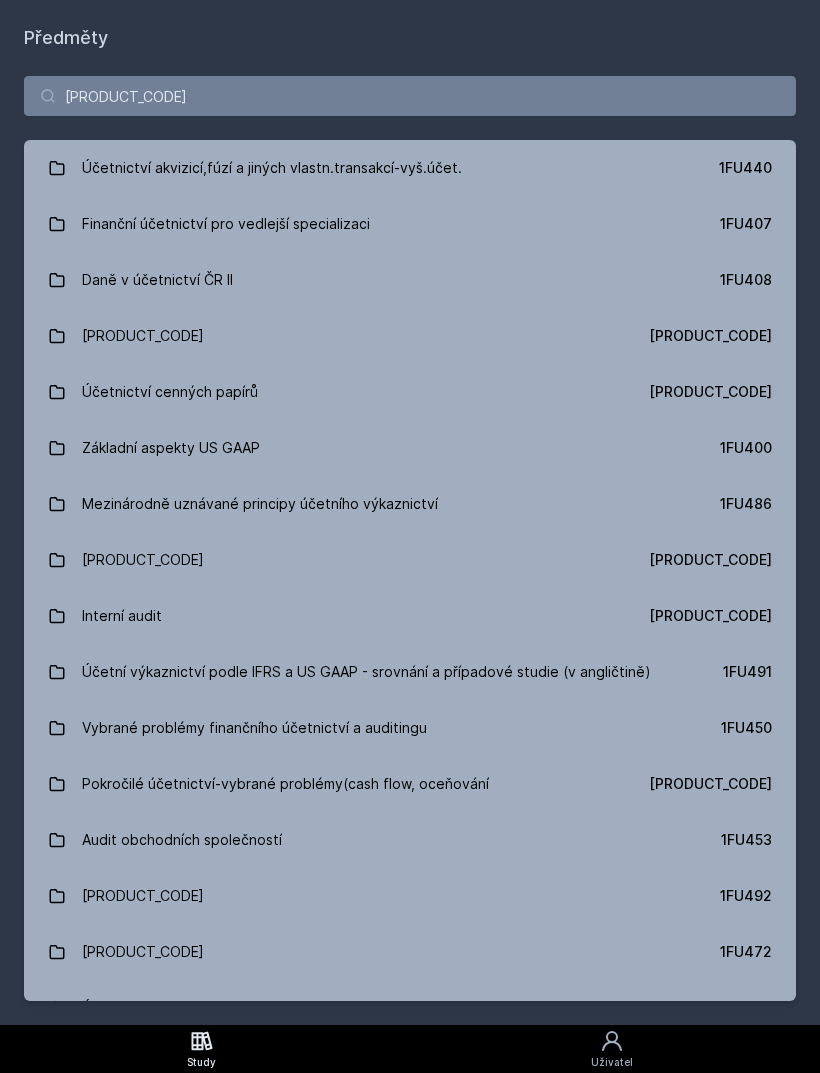 type on "[PRODUCT_CODE]" 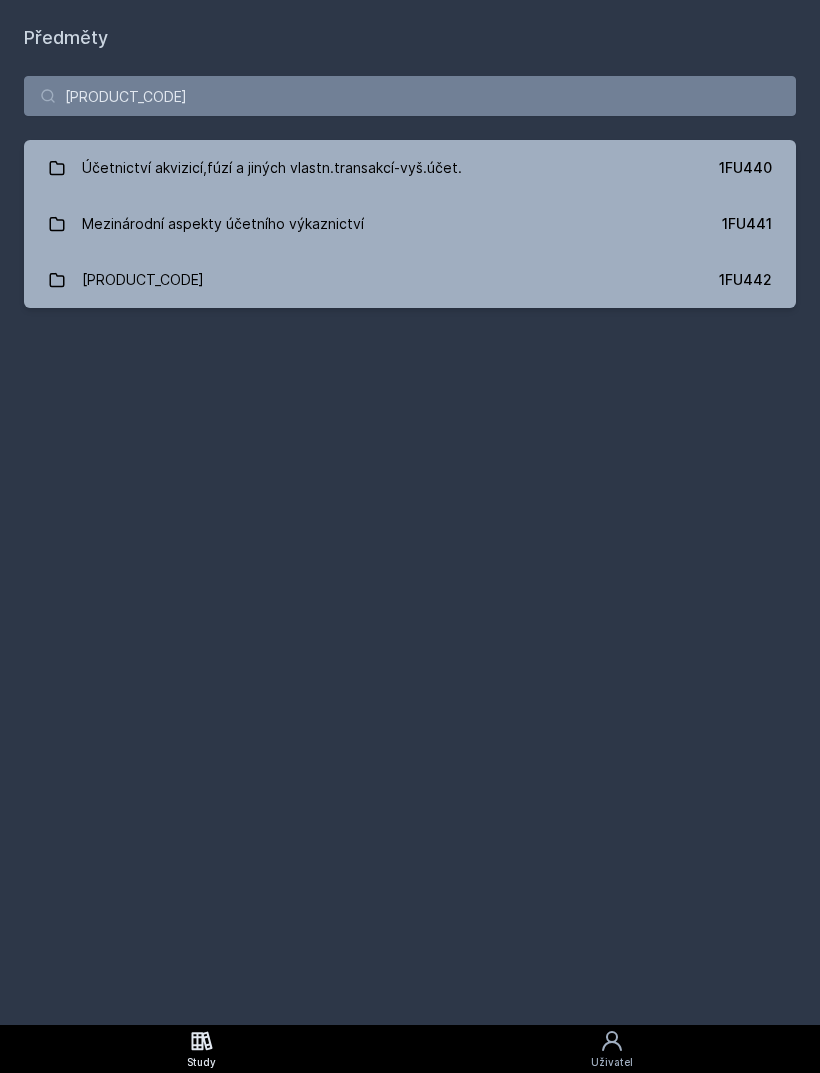 click on "Účetnictví akvizicí,fúzí a jiných vlastn.transakcí-vyš.účet. (1FU440)" at bounding box center [410, 168] 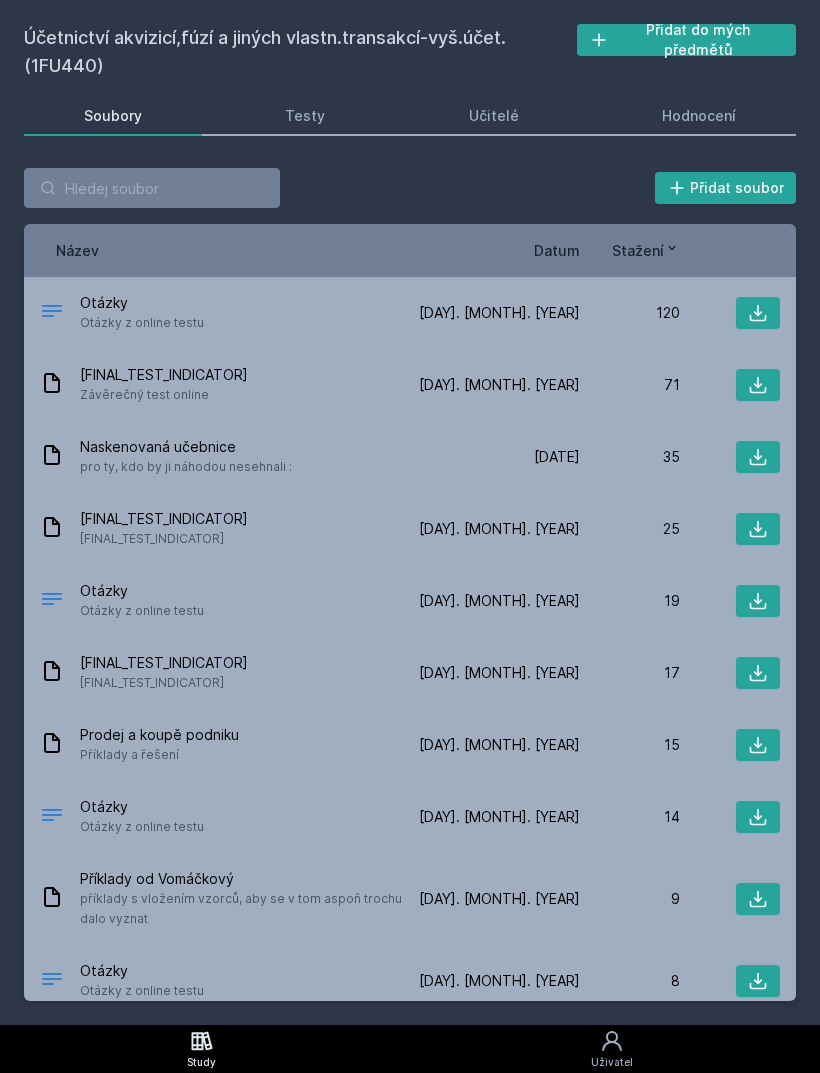 click on "Účetnictví akvizicí,fúzí a jiných vlastn.transakcí-vyš.účet. (1FU440)
Přidat do mých předmětů
Soubory
Testy
Učitelé
Hodnocení
Přidat soubor          Řazení:   Název     Datum     Stažení       Název     Datum     Stažení         Otázky
Otázky z online testu
16. 11. 21
16. 11. 2021
120
Závěrečný test
Závěrečný test online
17. 6. 21
17. 6. 2021
71
Naskenovaná učebnice
pro ty, kdo by ji náhodou nesehnali :
27. 2. 11
27. 2. 2011
35
Závěrečný test
Závěrečný test" at bounding box center (410, 512) 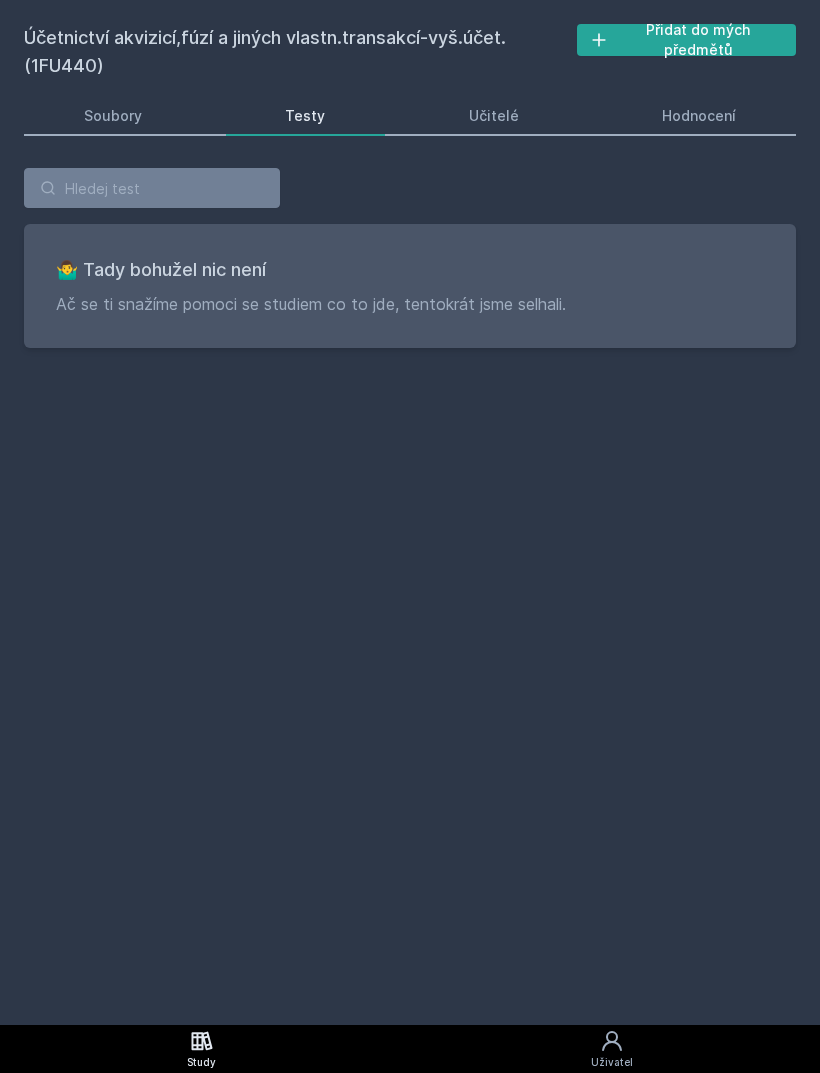 click on "Hodnocení" at bounding box center [700, 116] 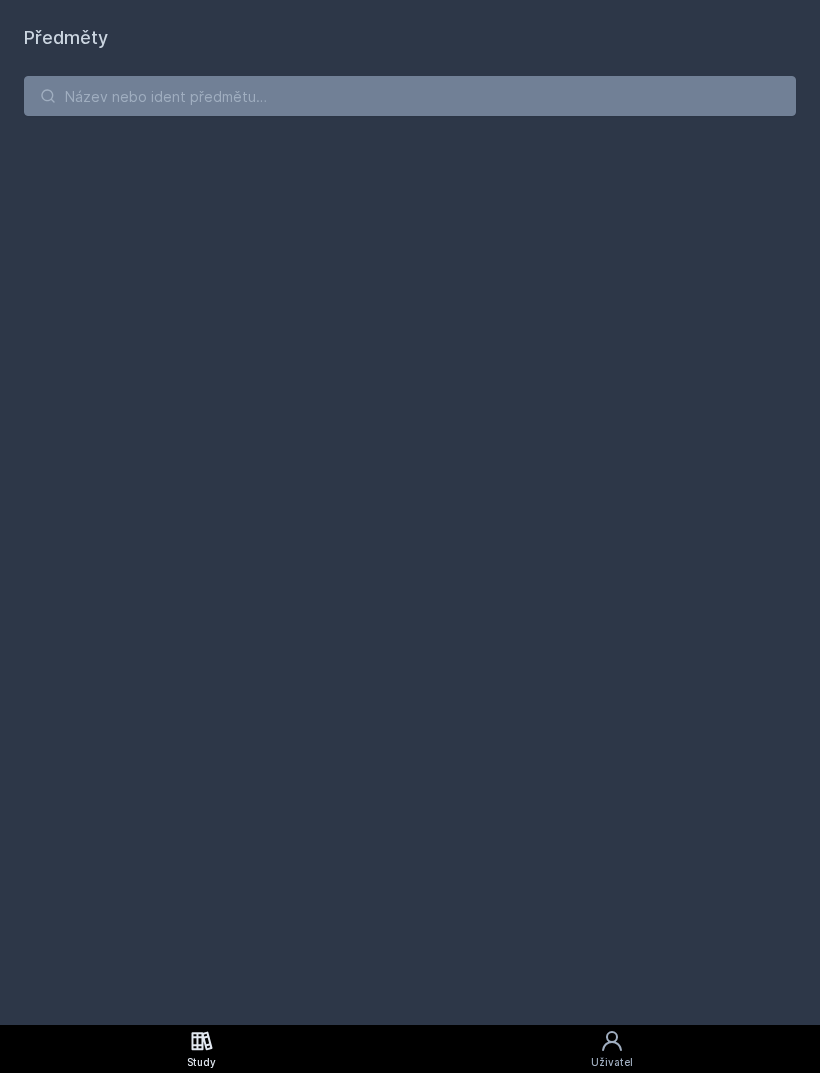 scroll, scrollTop: 0, scrollLeft: 0, axis: both 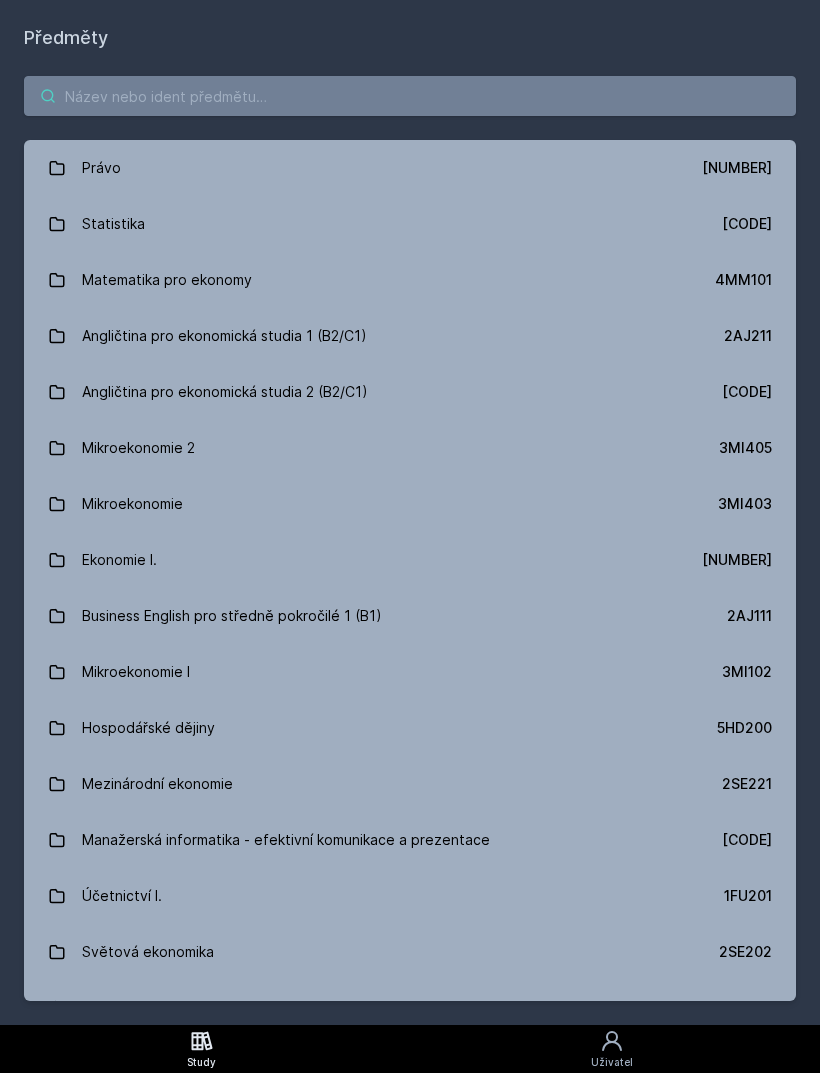 click at bounding box center (410, 96) 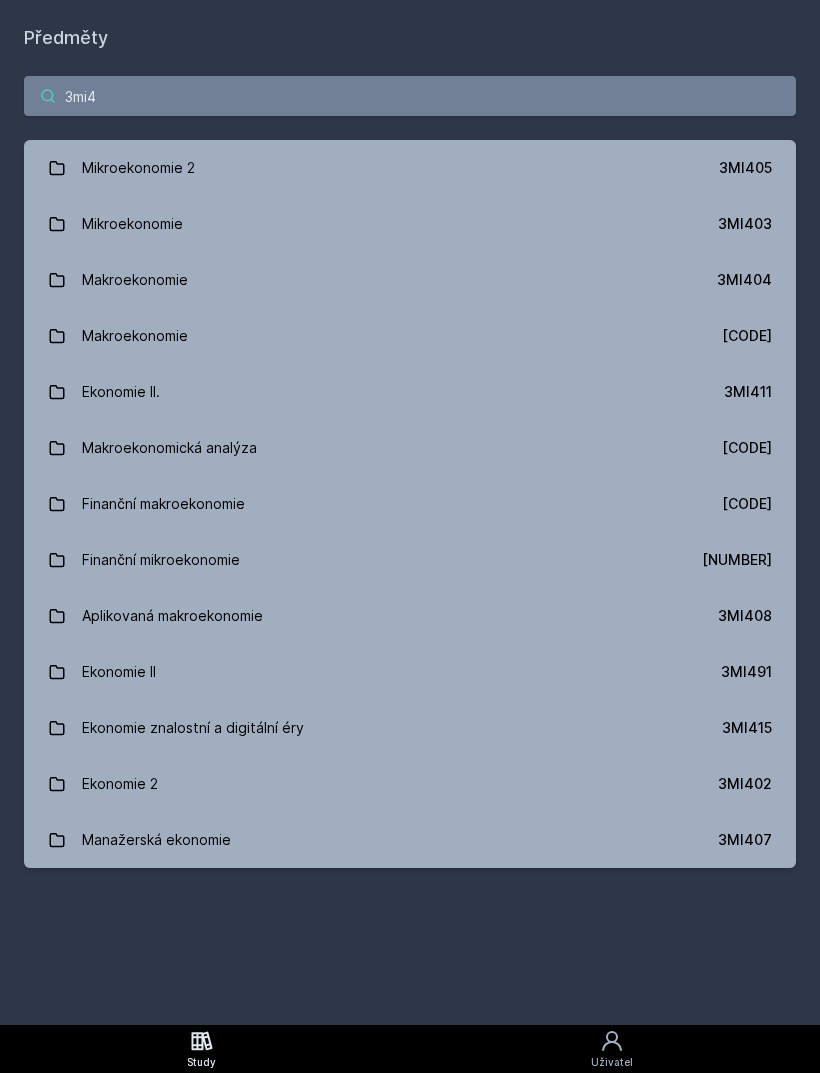 type on "3mi4" 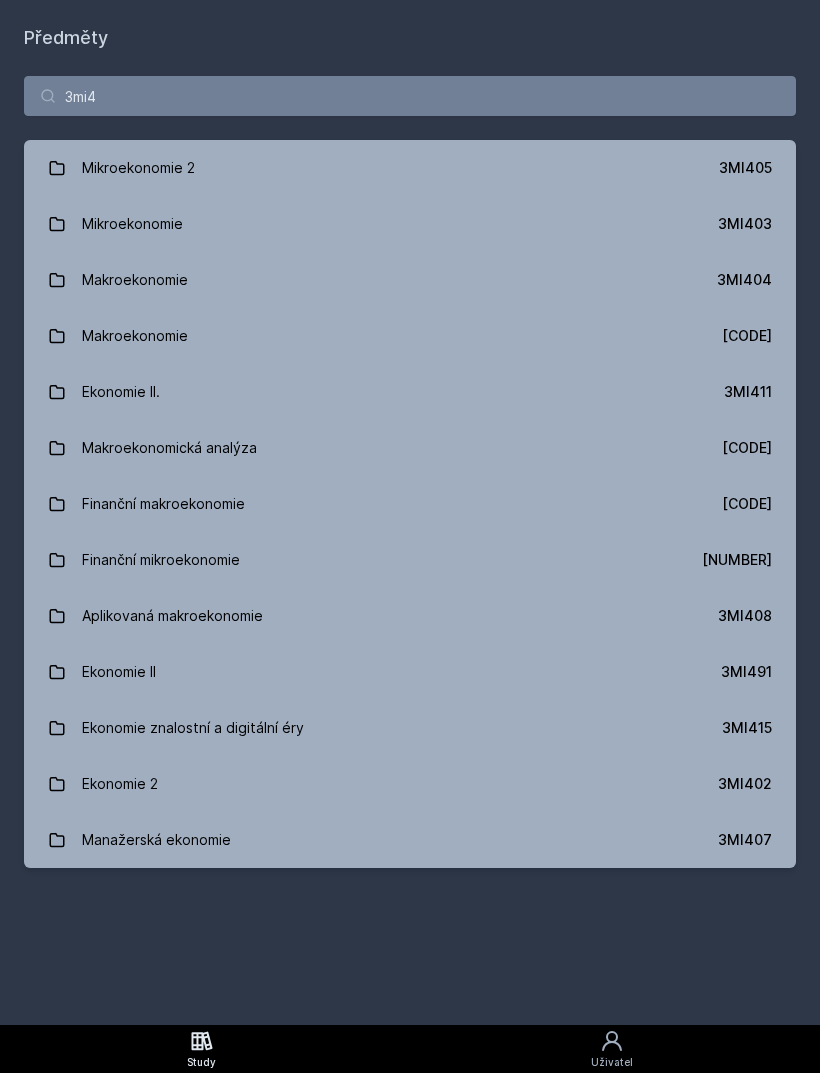 click on "Ekonomie II.   [CODE]" at bounding box center [410, 392] 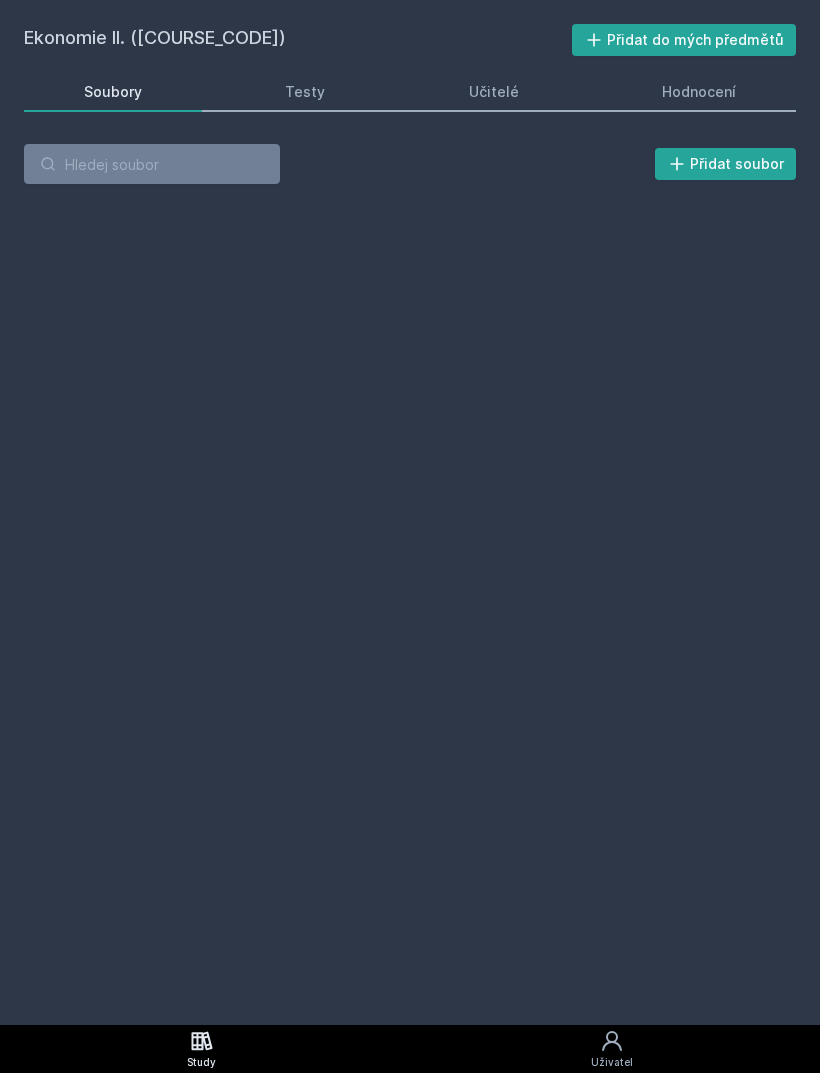 click on "Hodnocení" at bounding box center [699, 92] 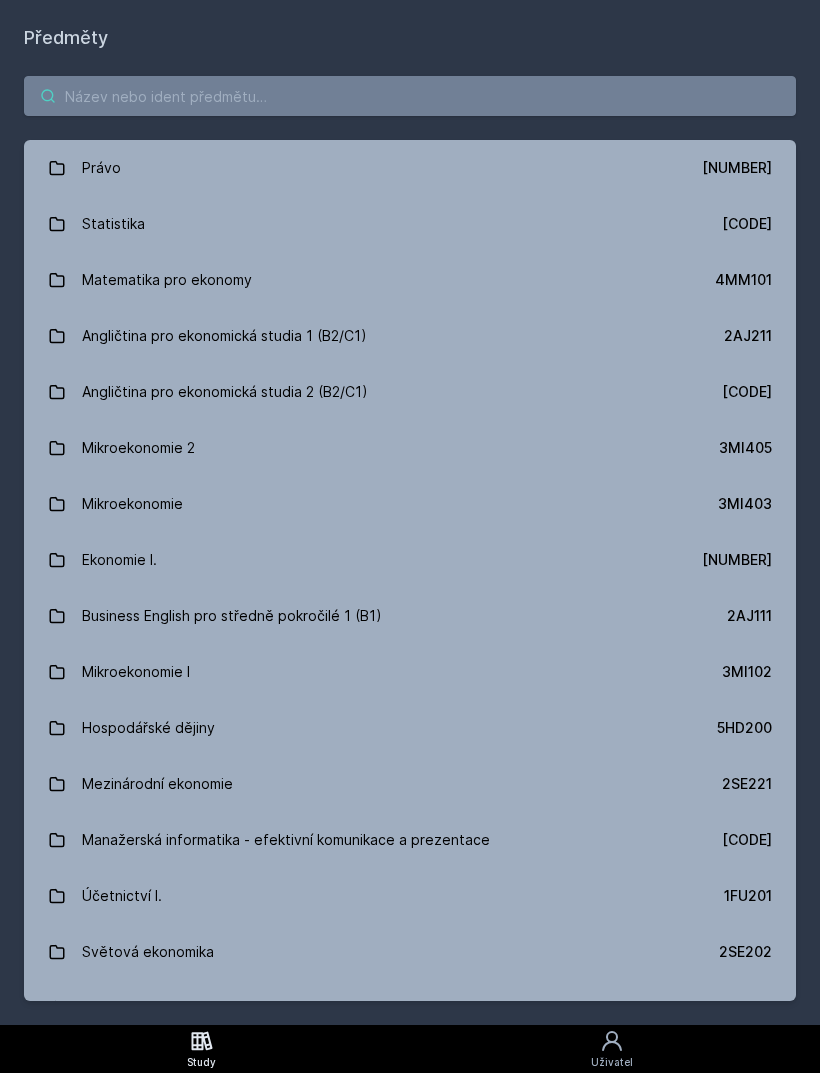 click at bounding box center [410, 96] 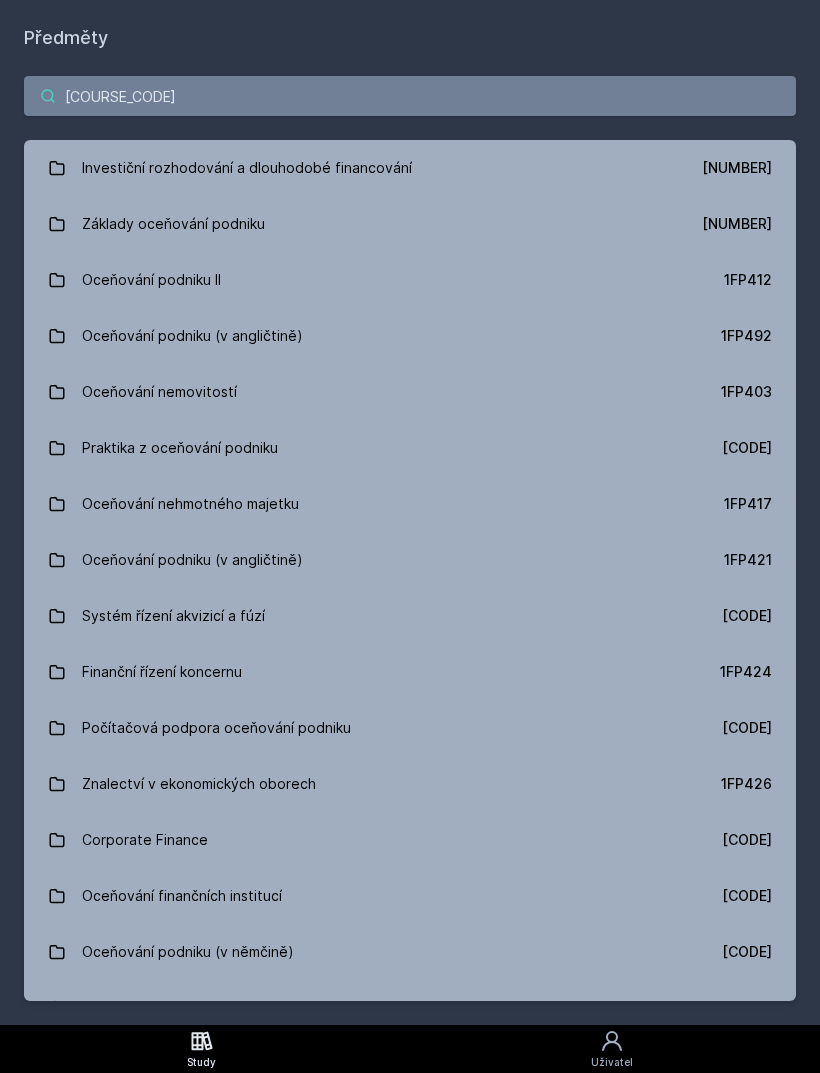 type on "[CODE]" 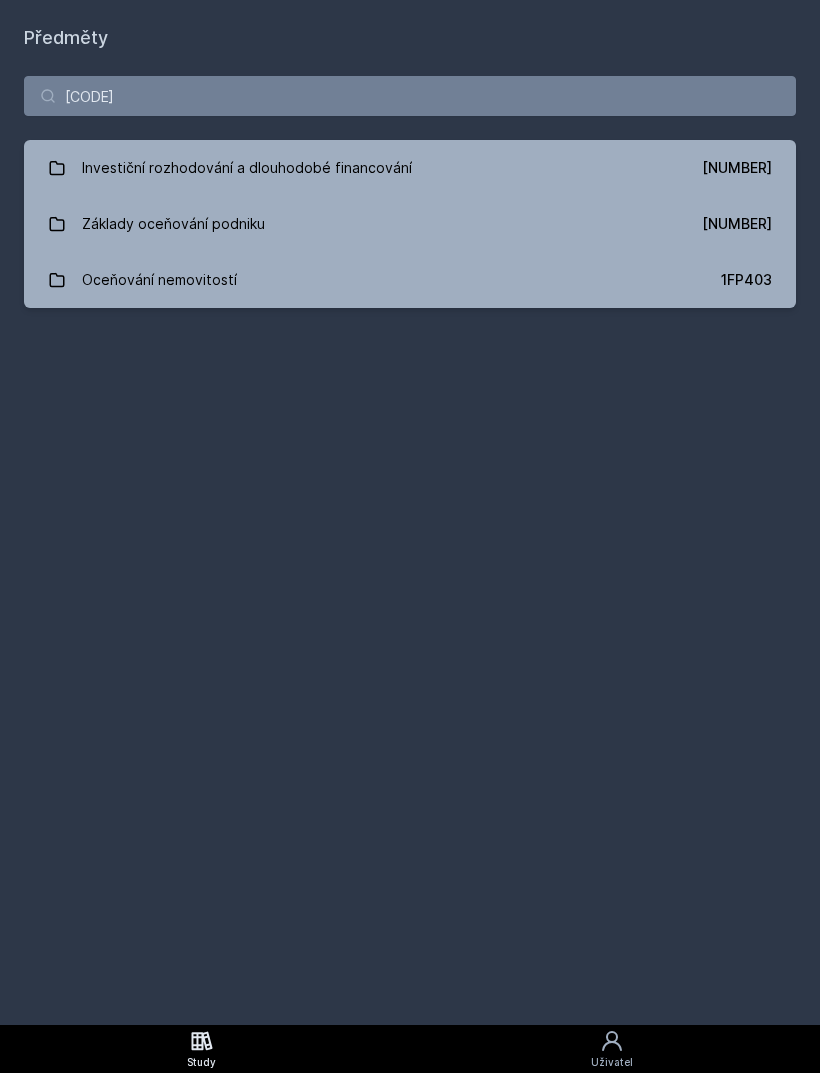 click on "Investiční rozhodování a dlouhodobé financování   1FP402" at bounding box center [410, 168] 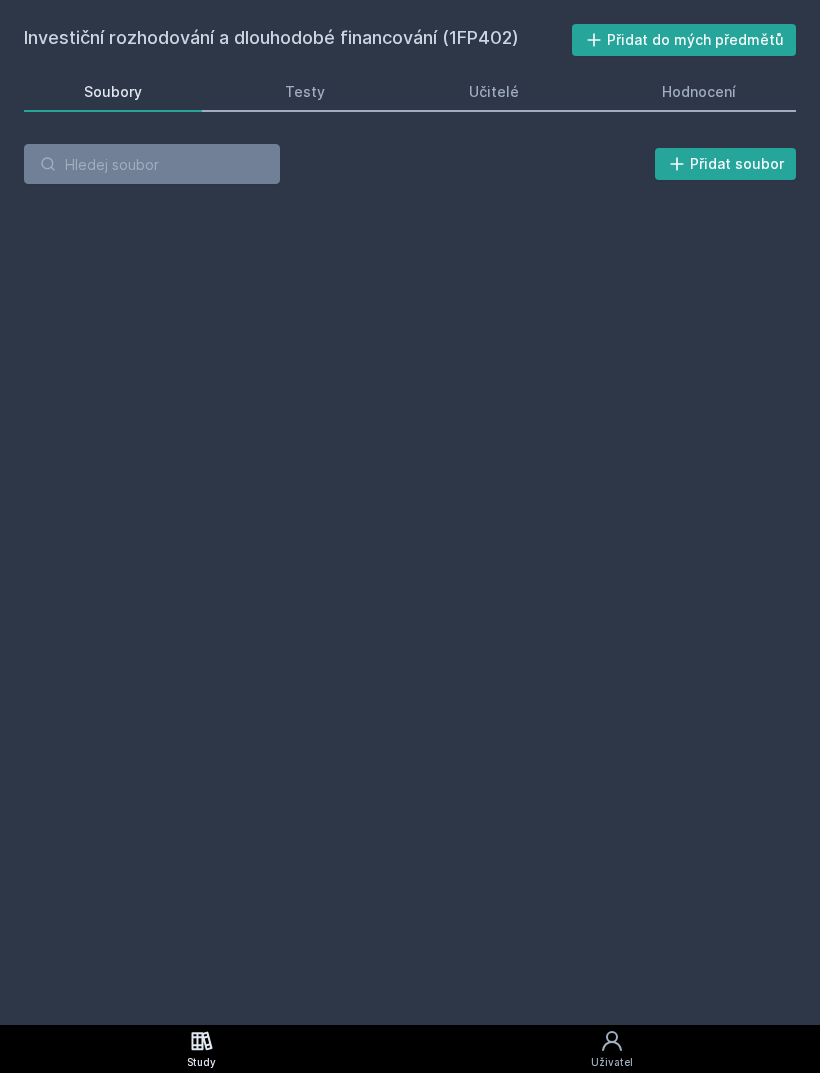 click on "Hodnocení" at bounding box center (700, 92) 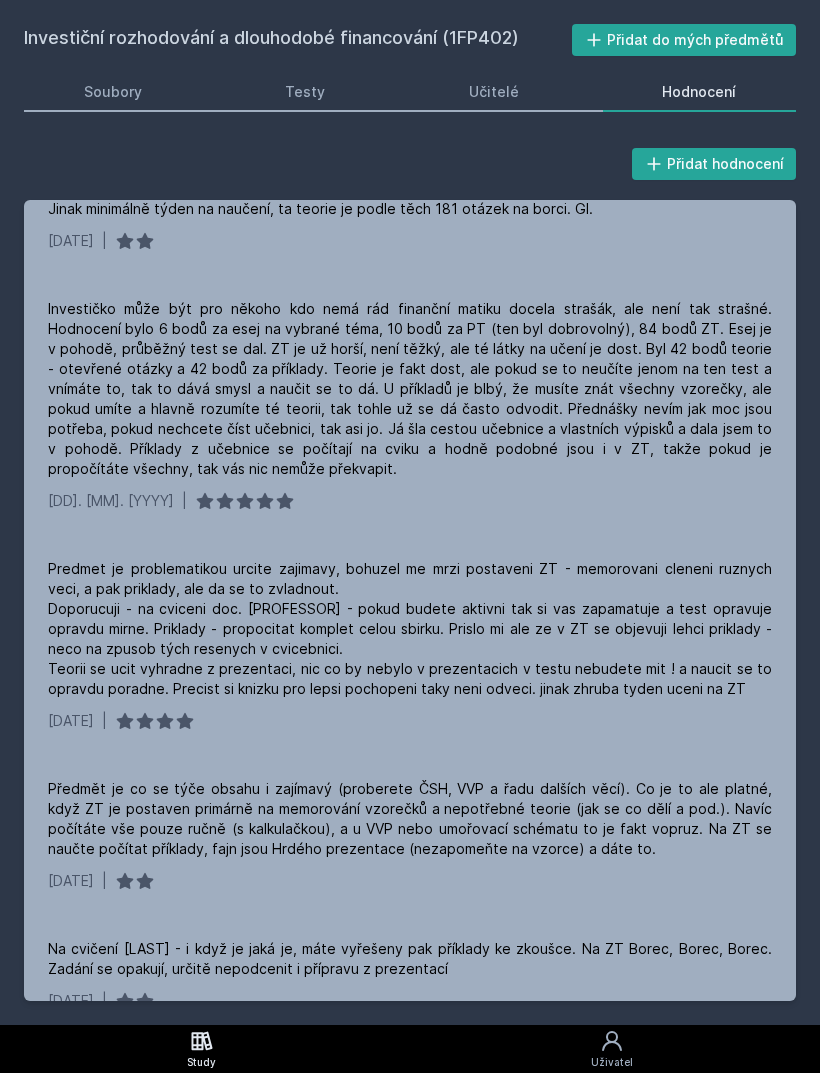 scroll, scrollTop: 522, scrollLeft: 0, axis: vertical 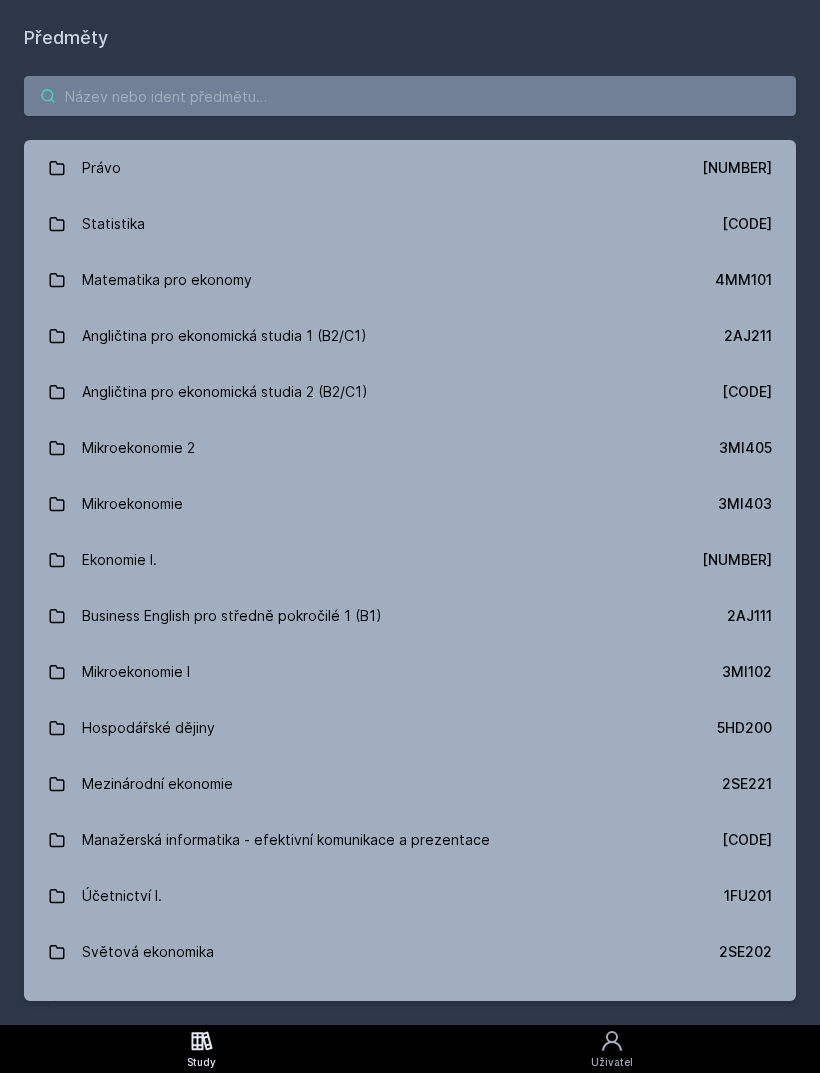 click at bounding box center [410, 96] 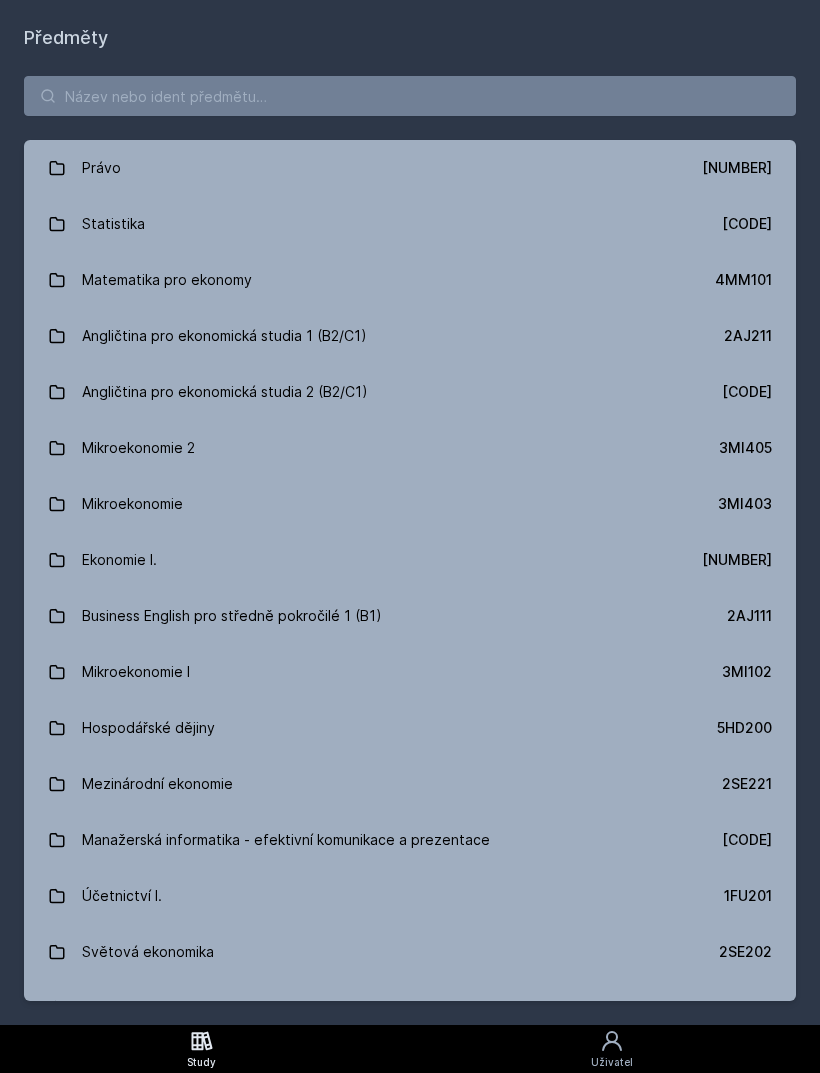 click on "Právo   [NUMBER]" at bounding box center [410, 168] 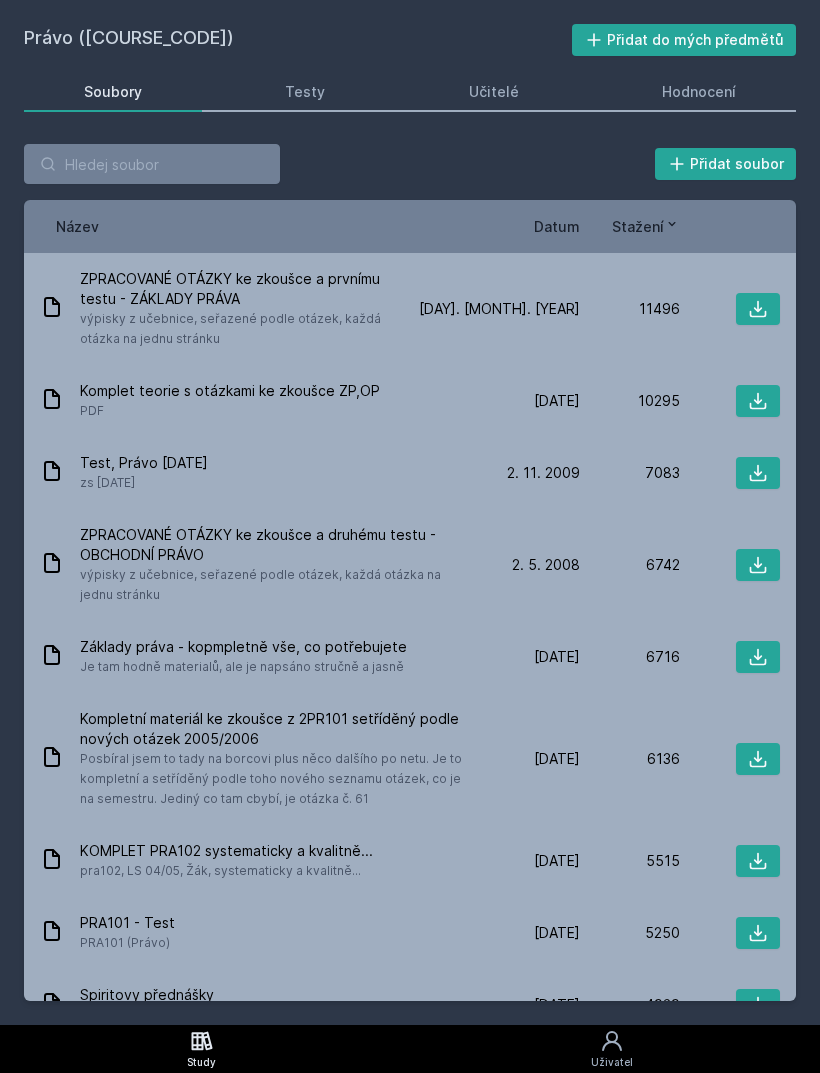 click on "Datum" at bounding box center (557, 226) 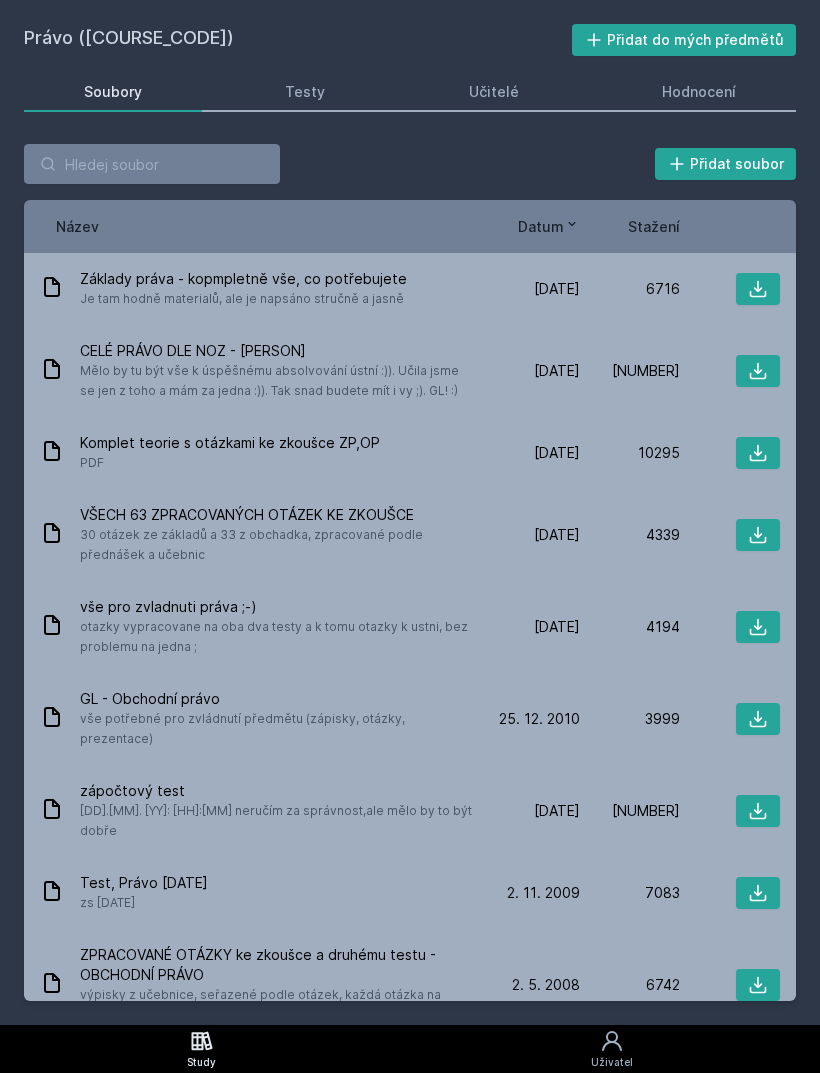 click on "Hodnocení" at bounding box center [699, 92] 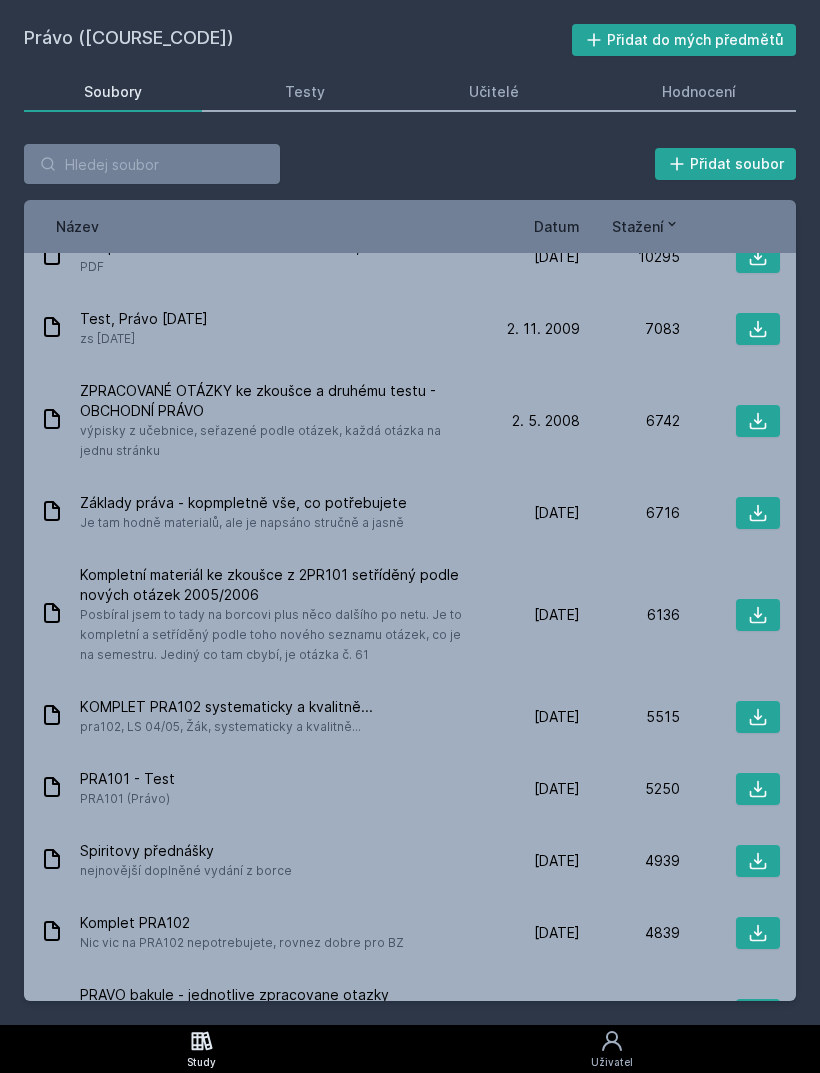 scroll, scrollTop: 174, scrollLeft: 0, axis: vertical 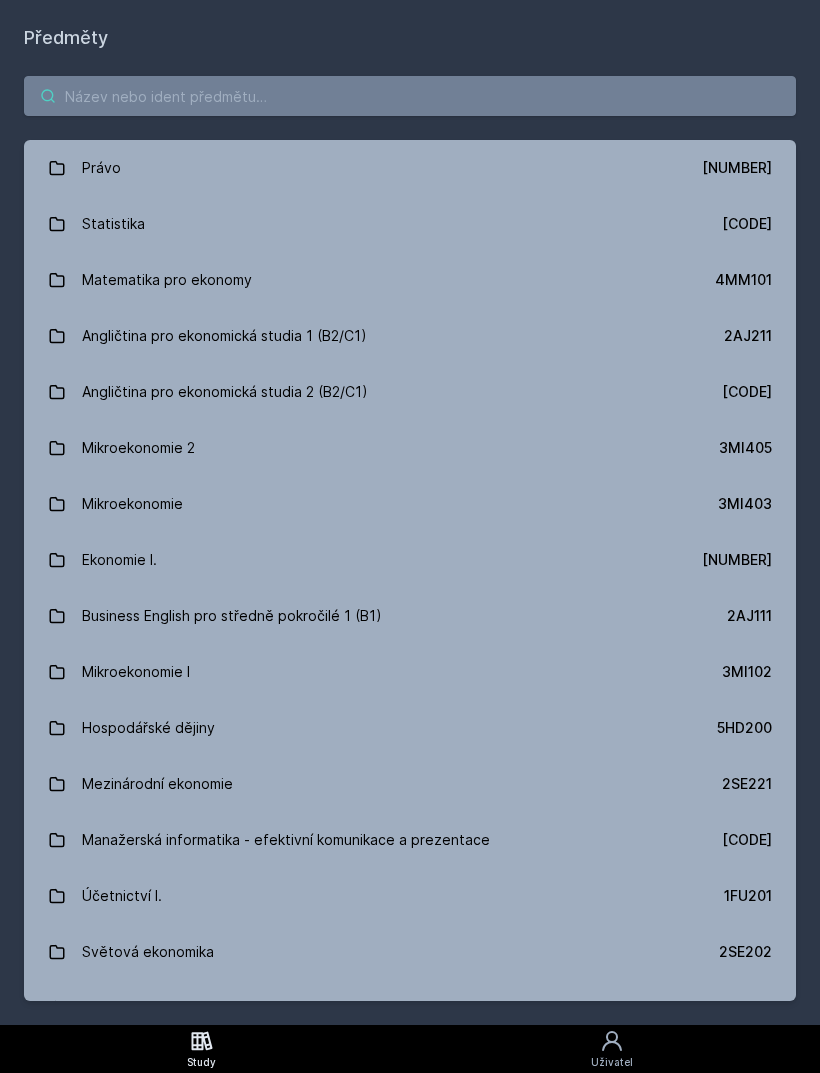 click at bounding box center (410, 96) 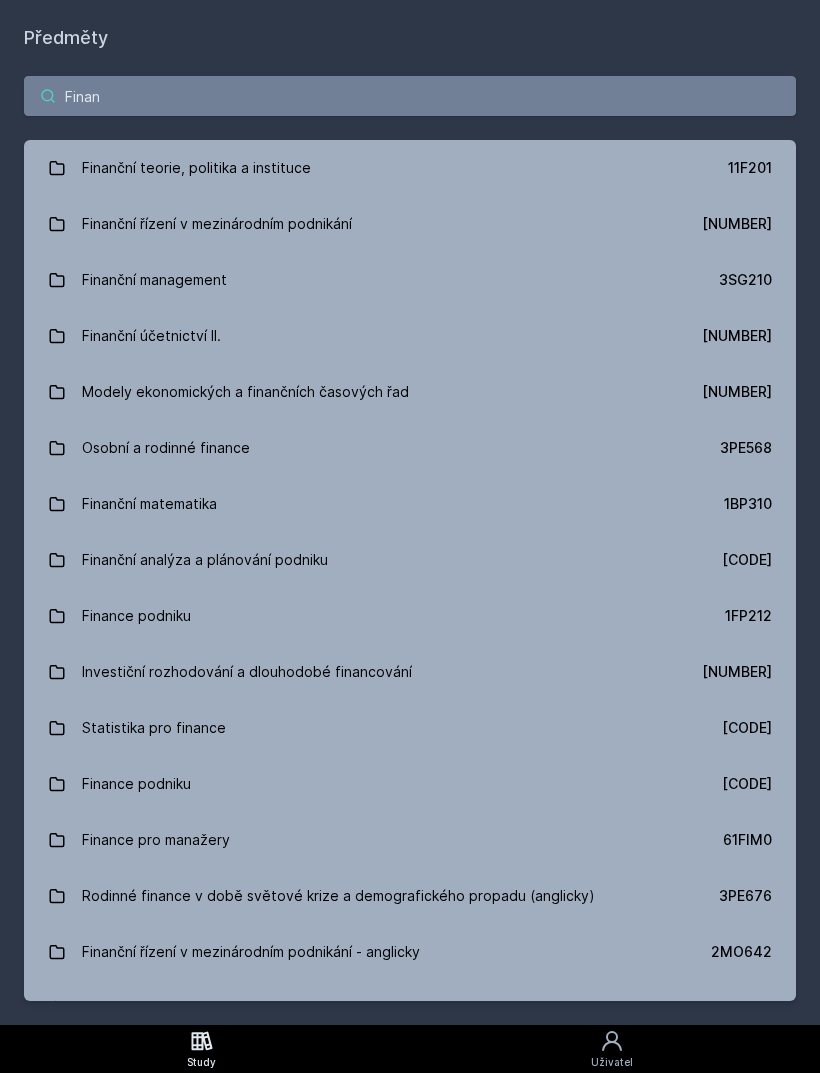 type on "Financ" 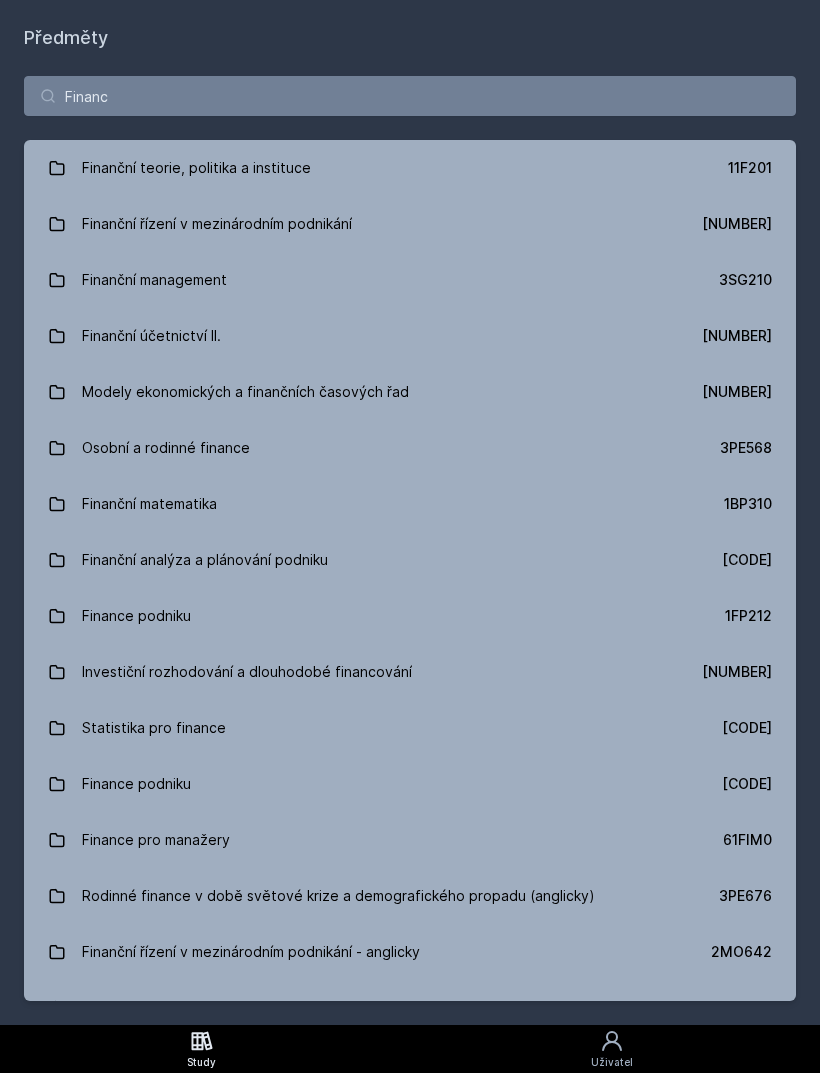 click on "Finanční teorie, politika a instituce   [NUMBER]" at bounding box center [410, 168] 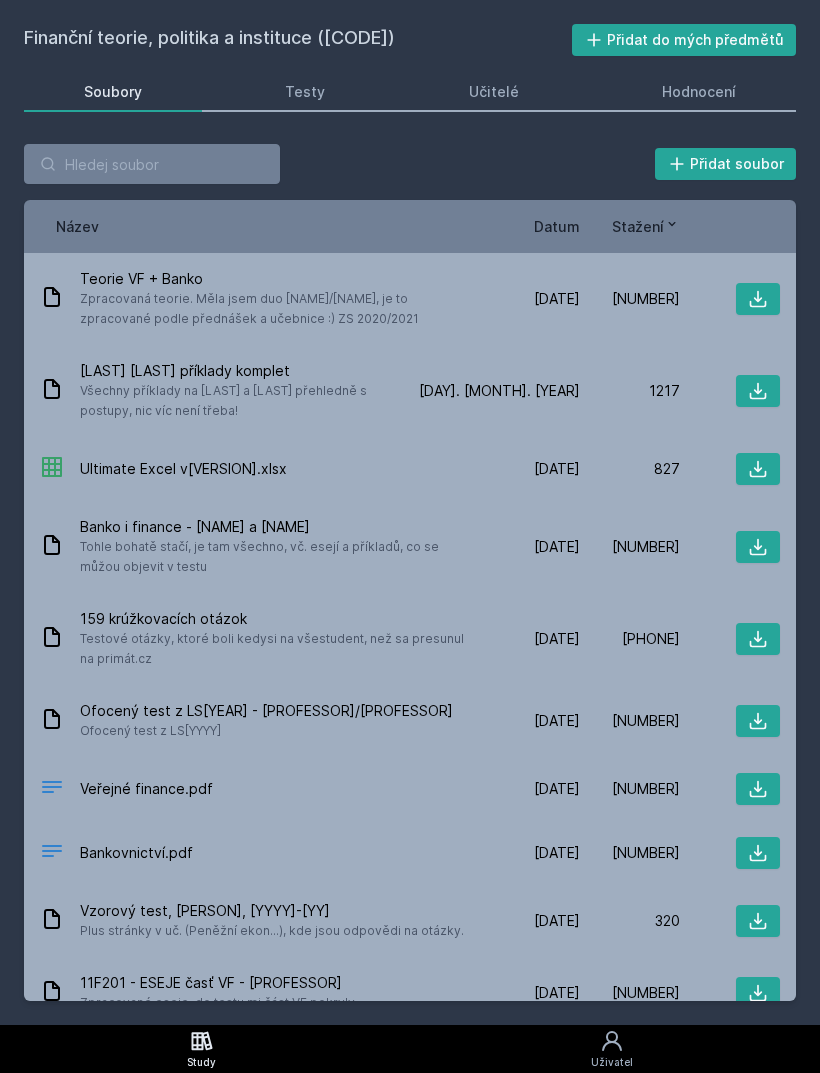 click on "Hodnocení" at bounding box center [699, 92] 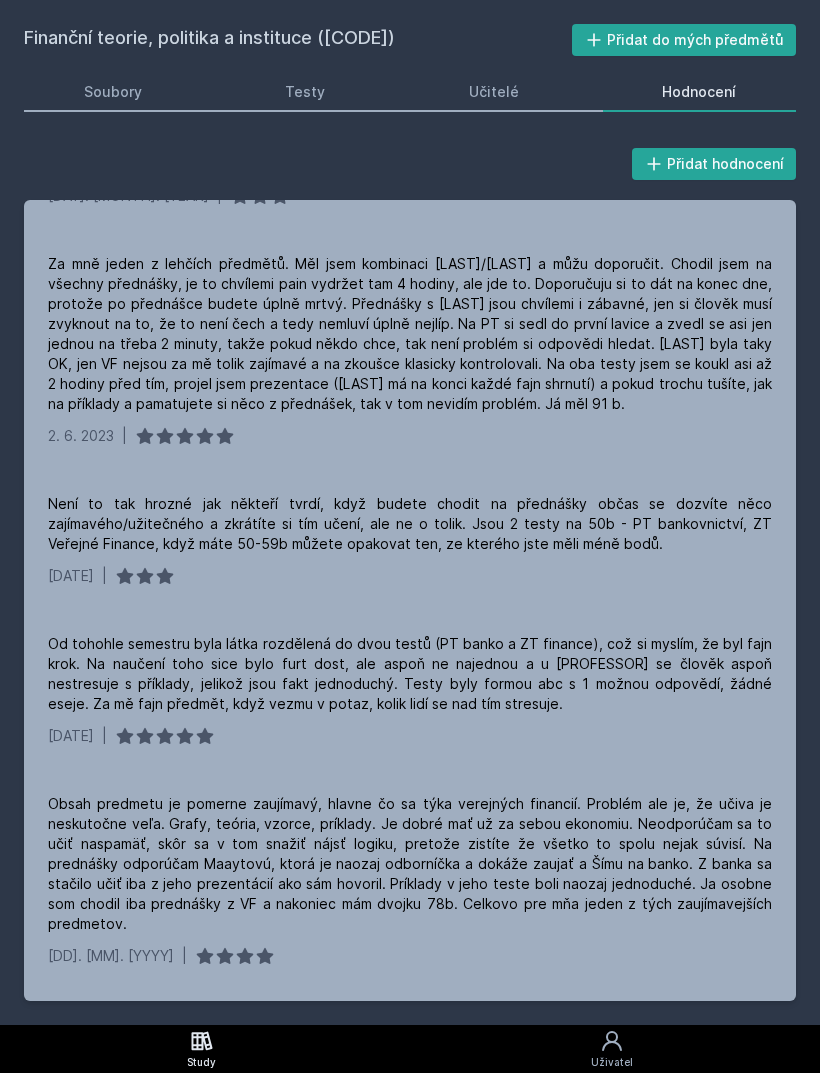 scroll, scrollTop: 346, scrollLeft: 0, axis: vertical 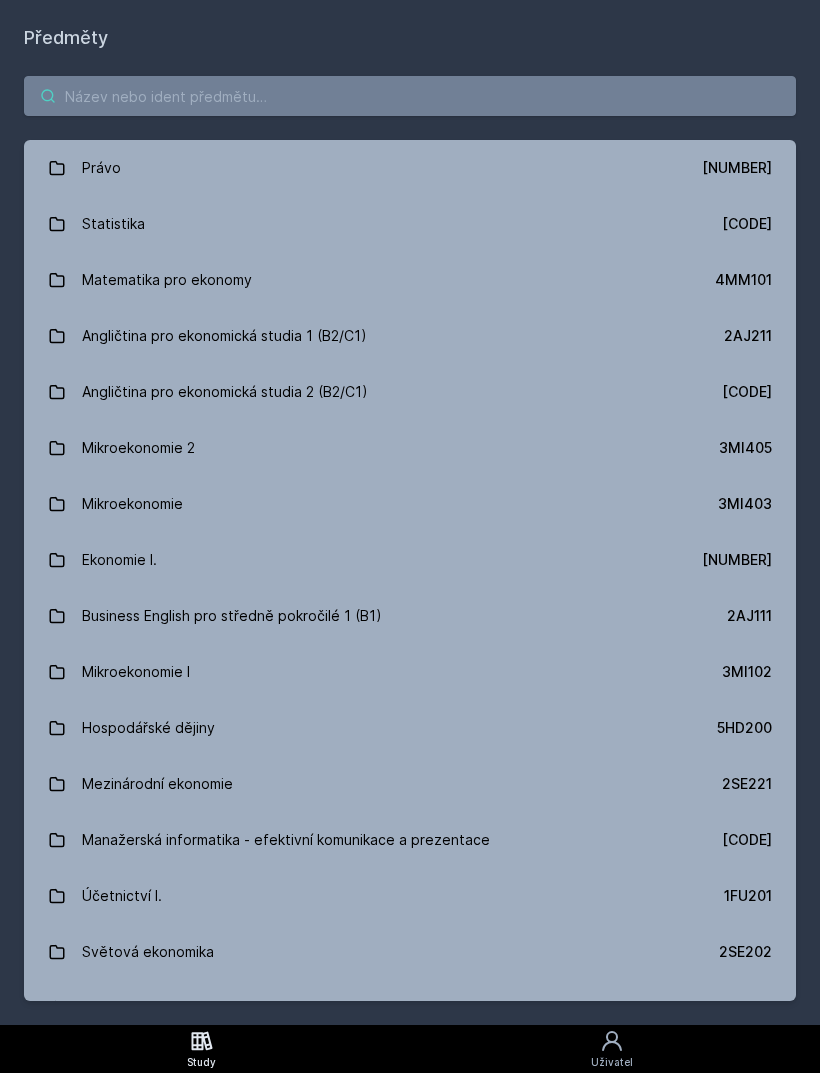 click at bounding box center (410, 96) 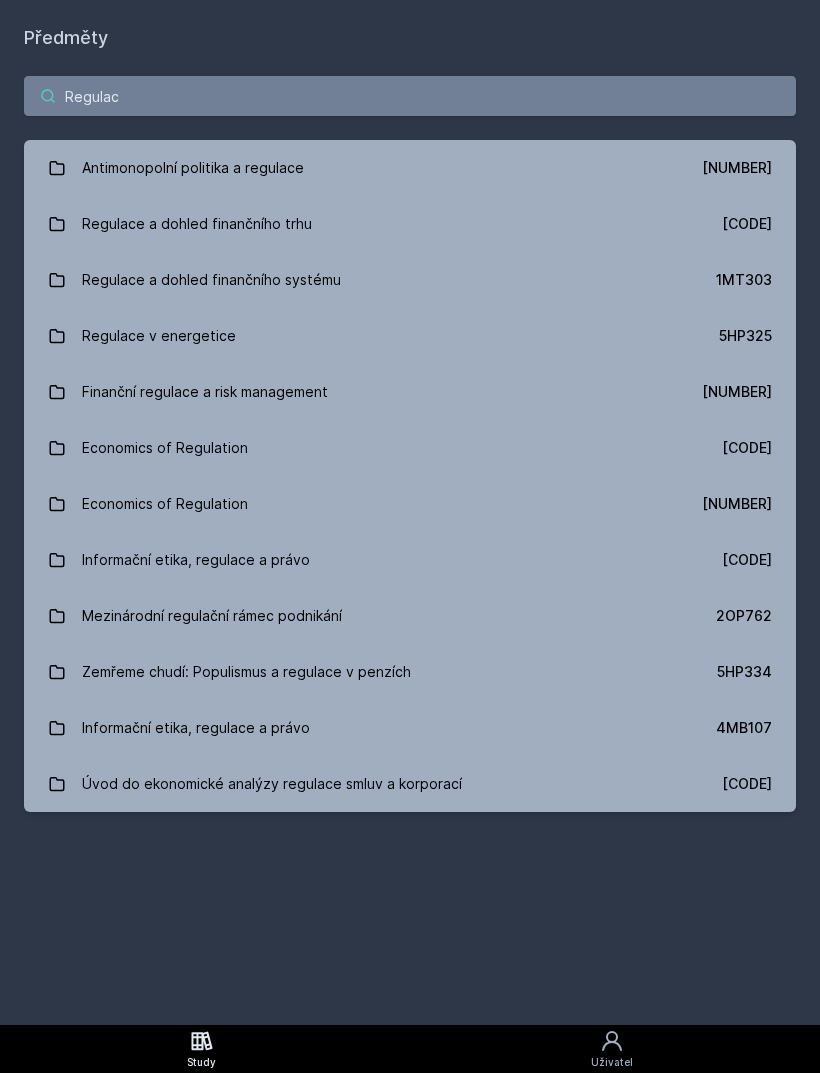 type on "Regulace" 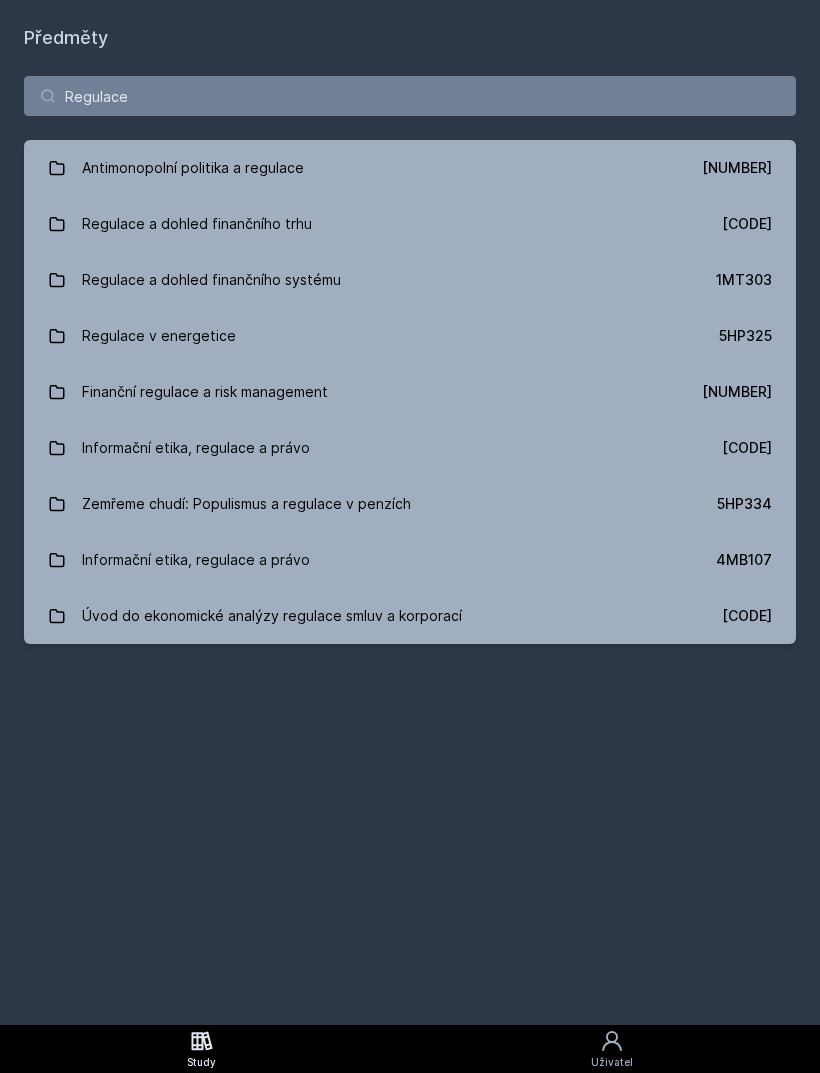 click on "Regulace a dohled finančního systému [COURSE_CODE]" at bounding box center [410, 280] 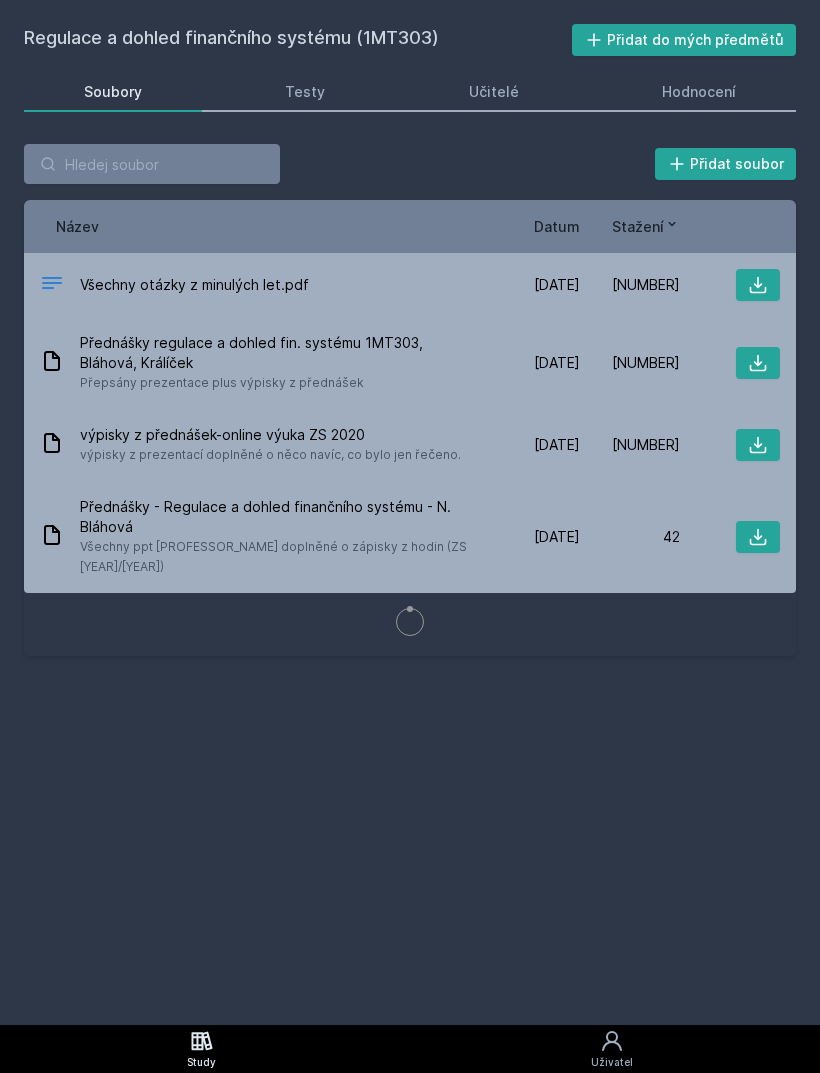 click on "Hodnocení" at bounding box center [699, 92] 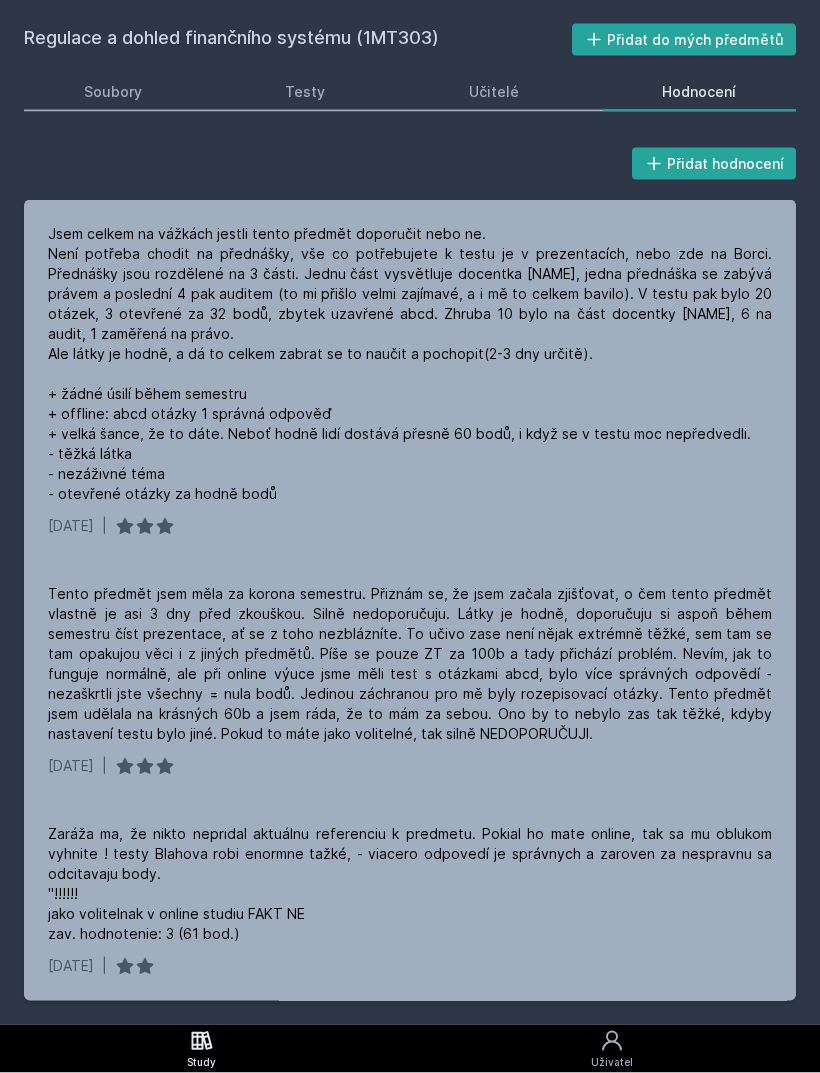scroll, scrollTop: 18, scrollLeft: 0, axis: vertical 